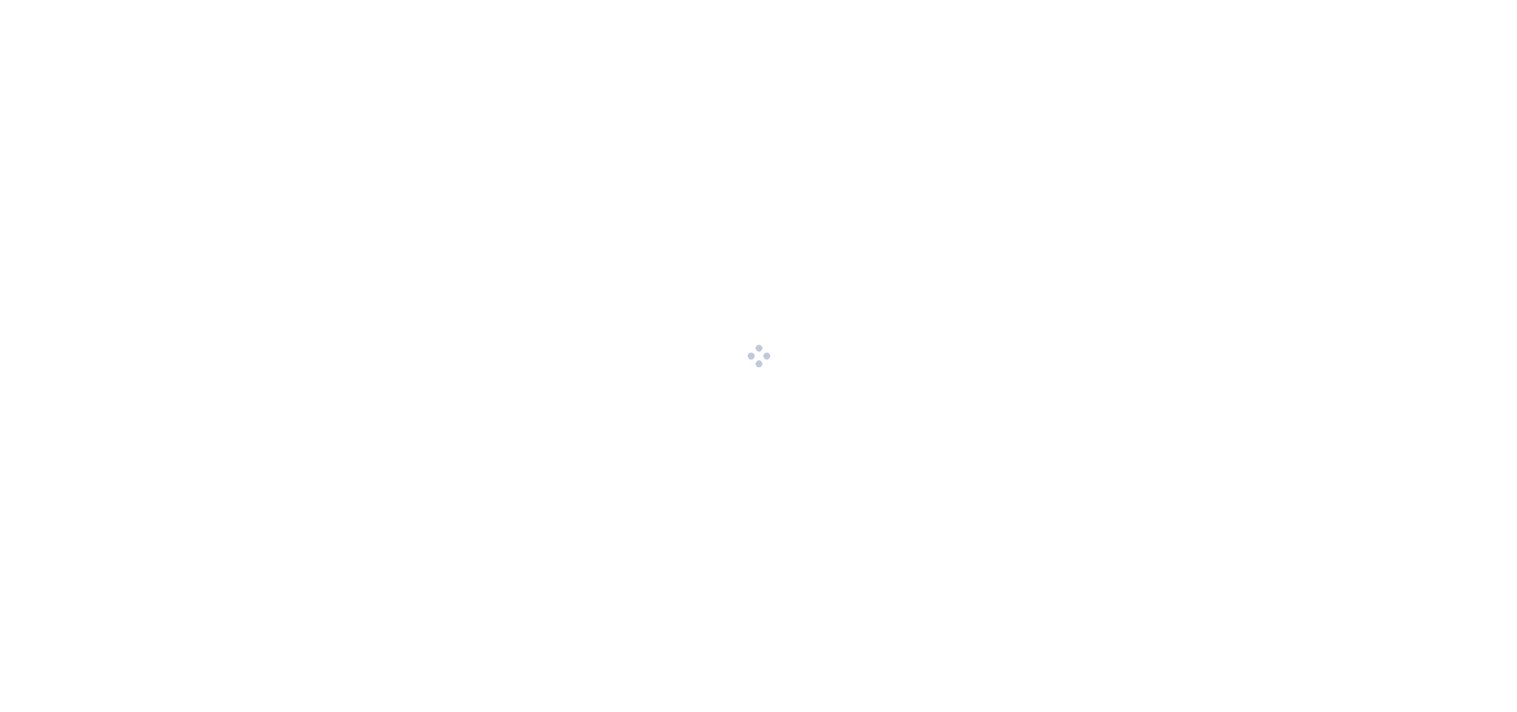 scroll, scrollTop: 0, scrollLeft: 0, axis: both 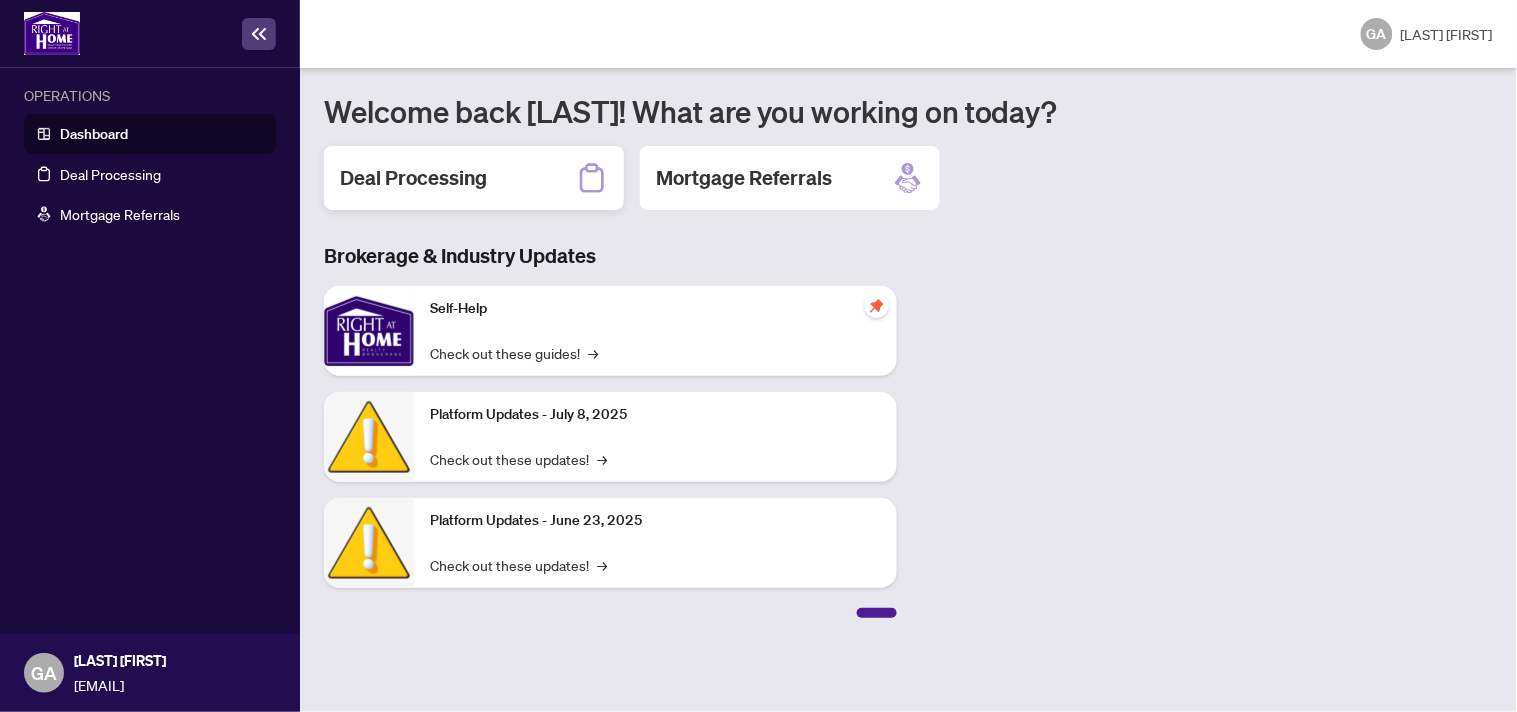click on "Deal Processing" at bounding box center (474, 178) 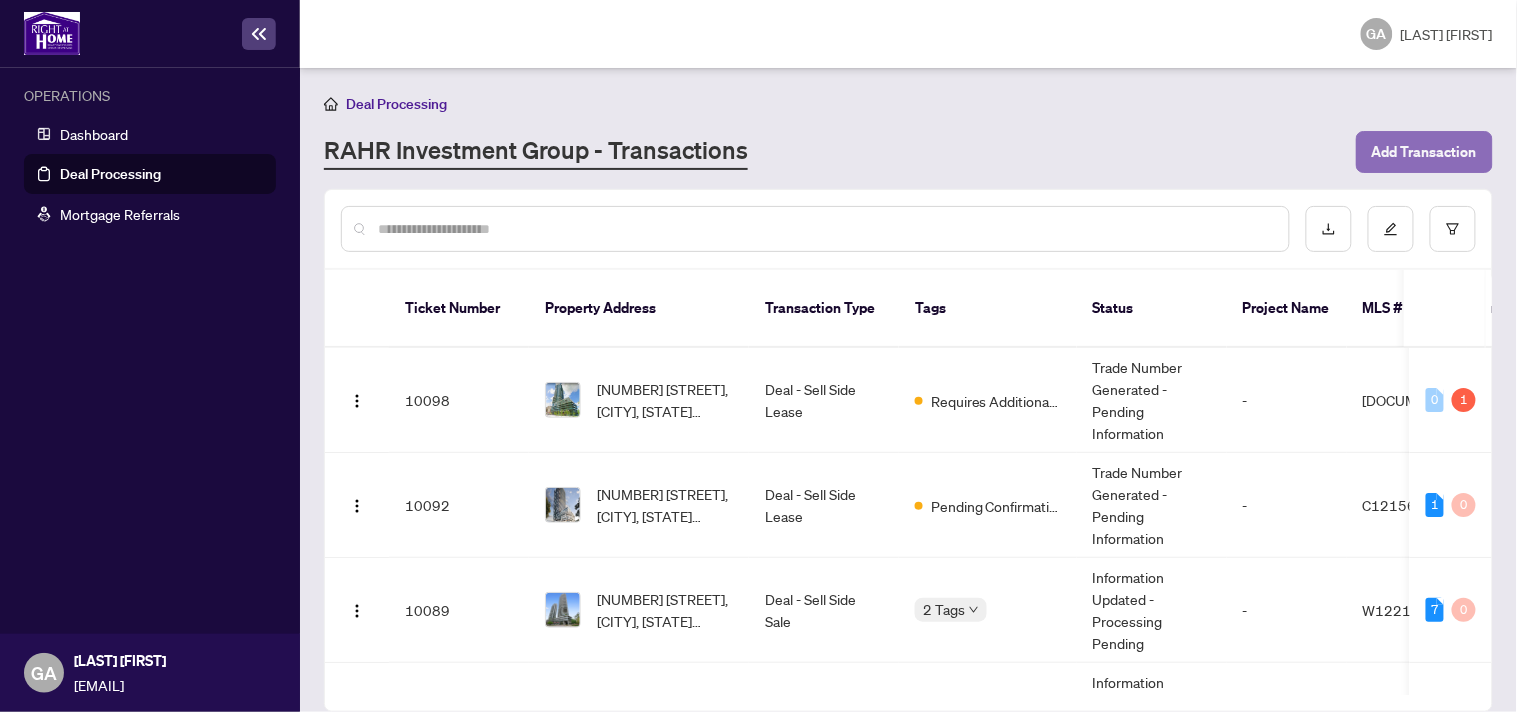 click on "Add Transaction" at bounding box center [1424, 152] 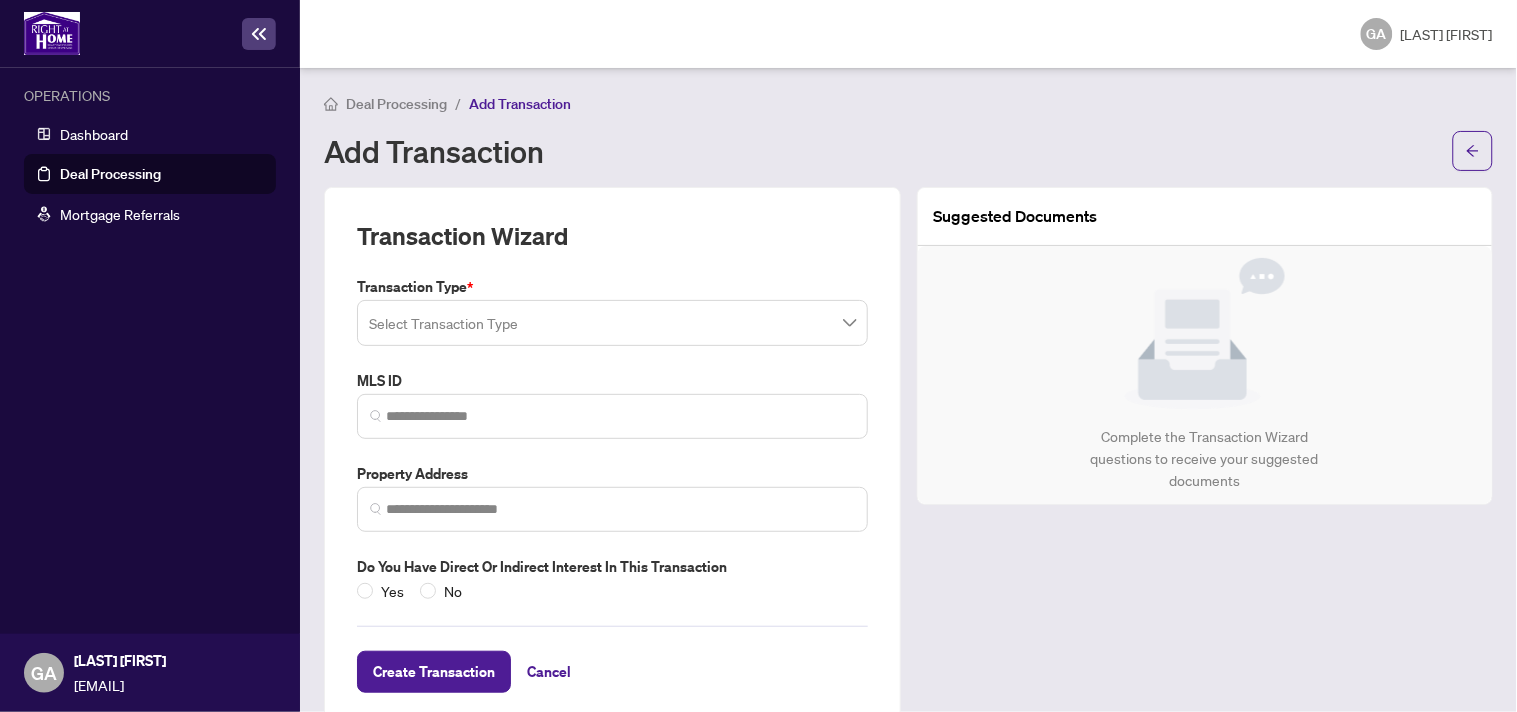 click at bounding box center [612, 323] 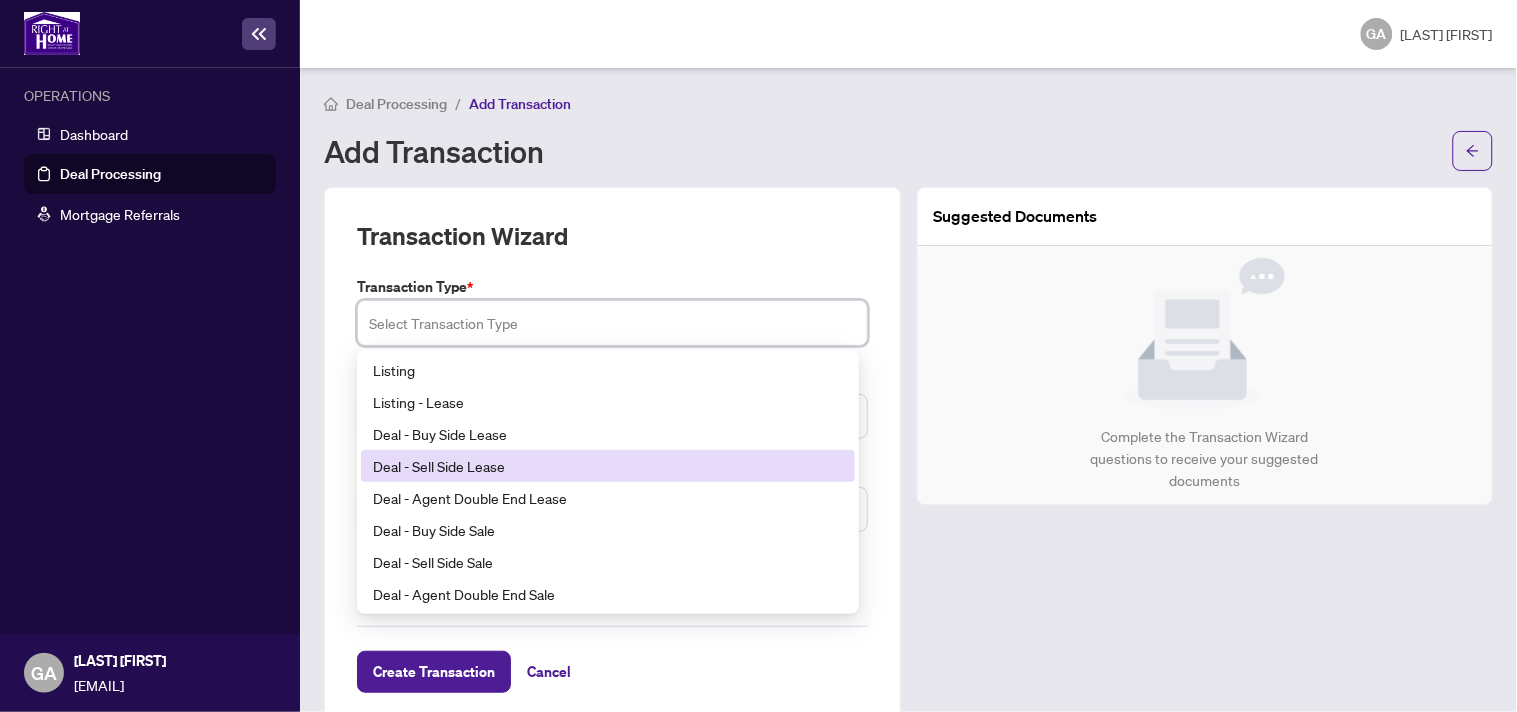 click on "Deal - Sell Side Lease" at bounding box center (608, 466) 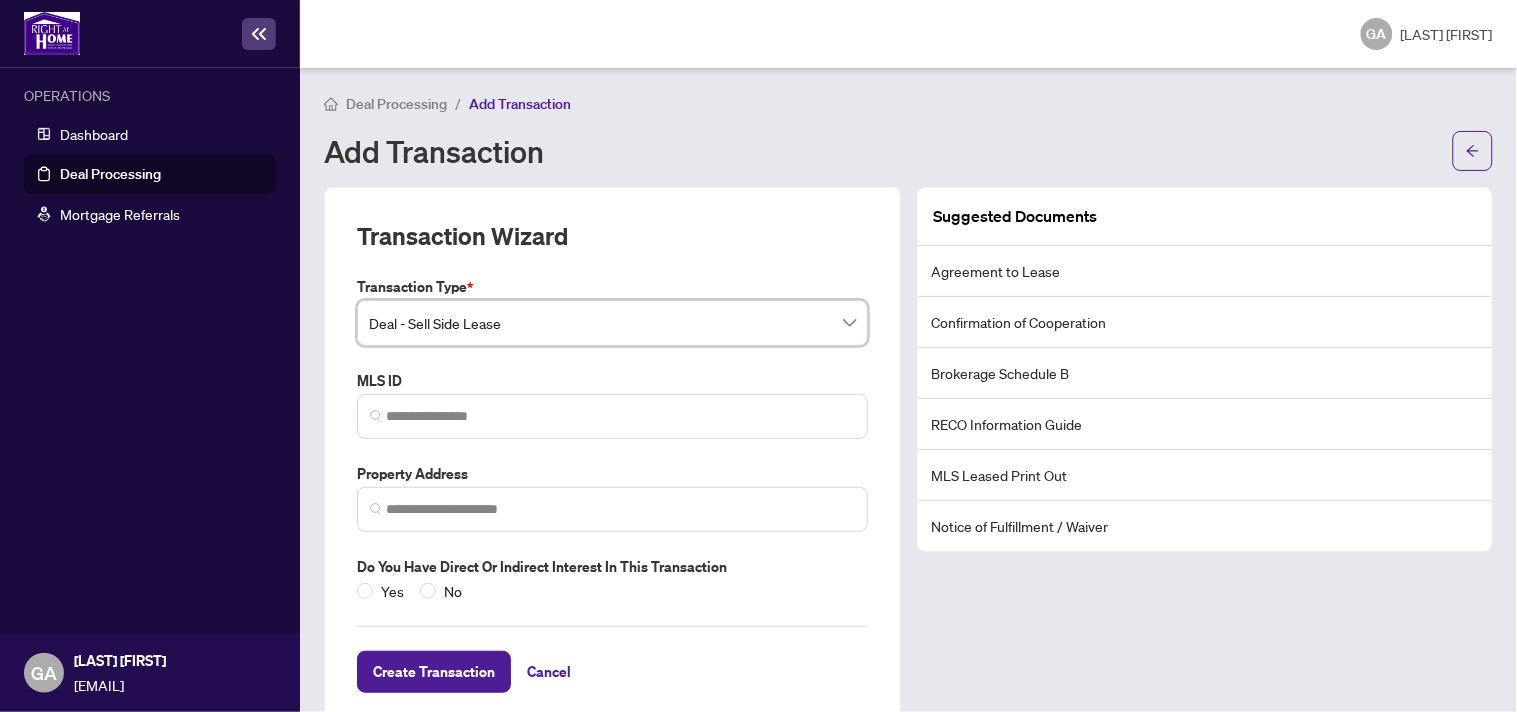 click at bounding box center [612, 416] 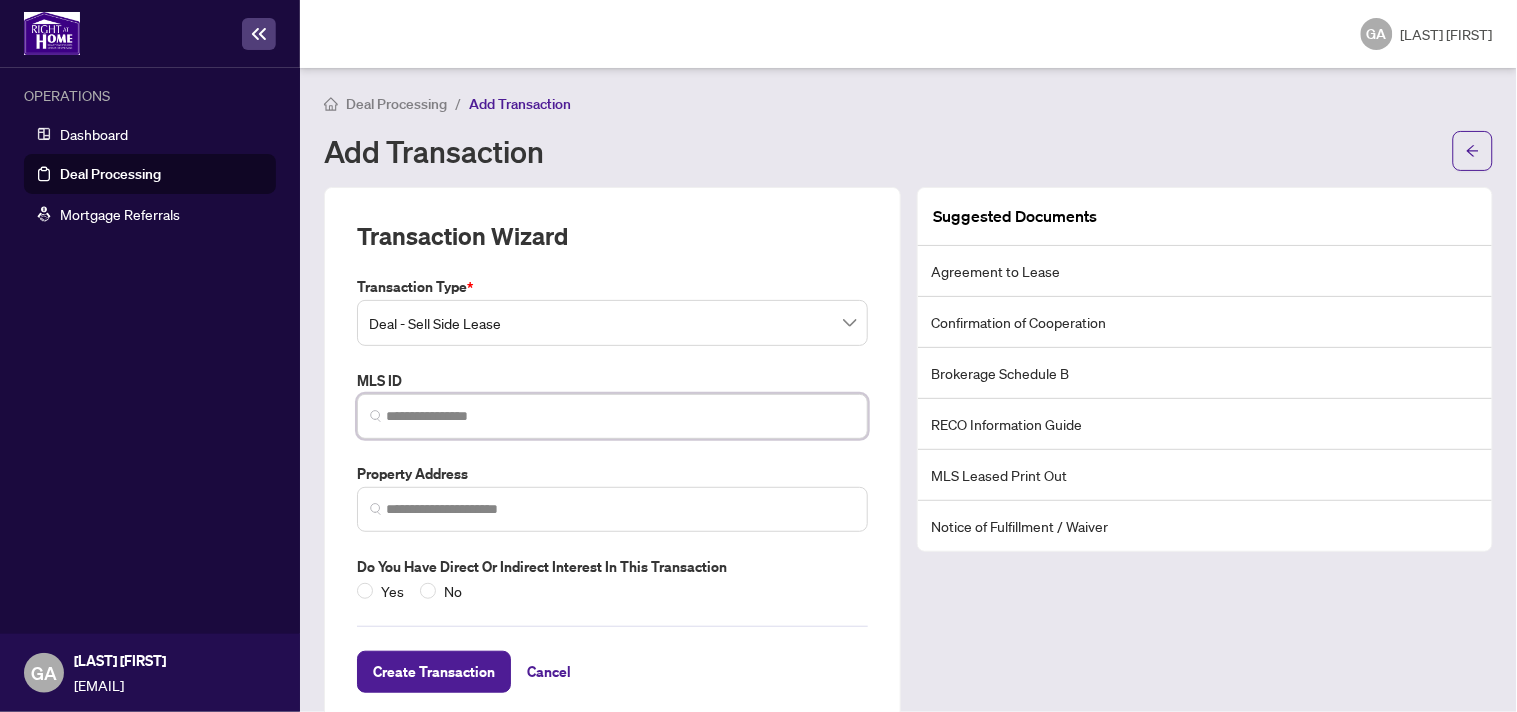 paste on "*********" 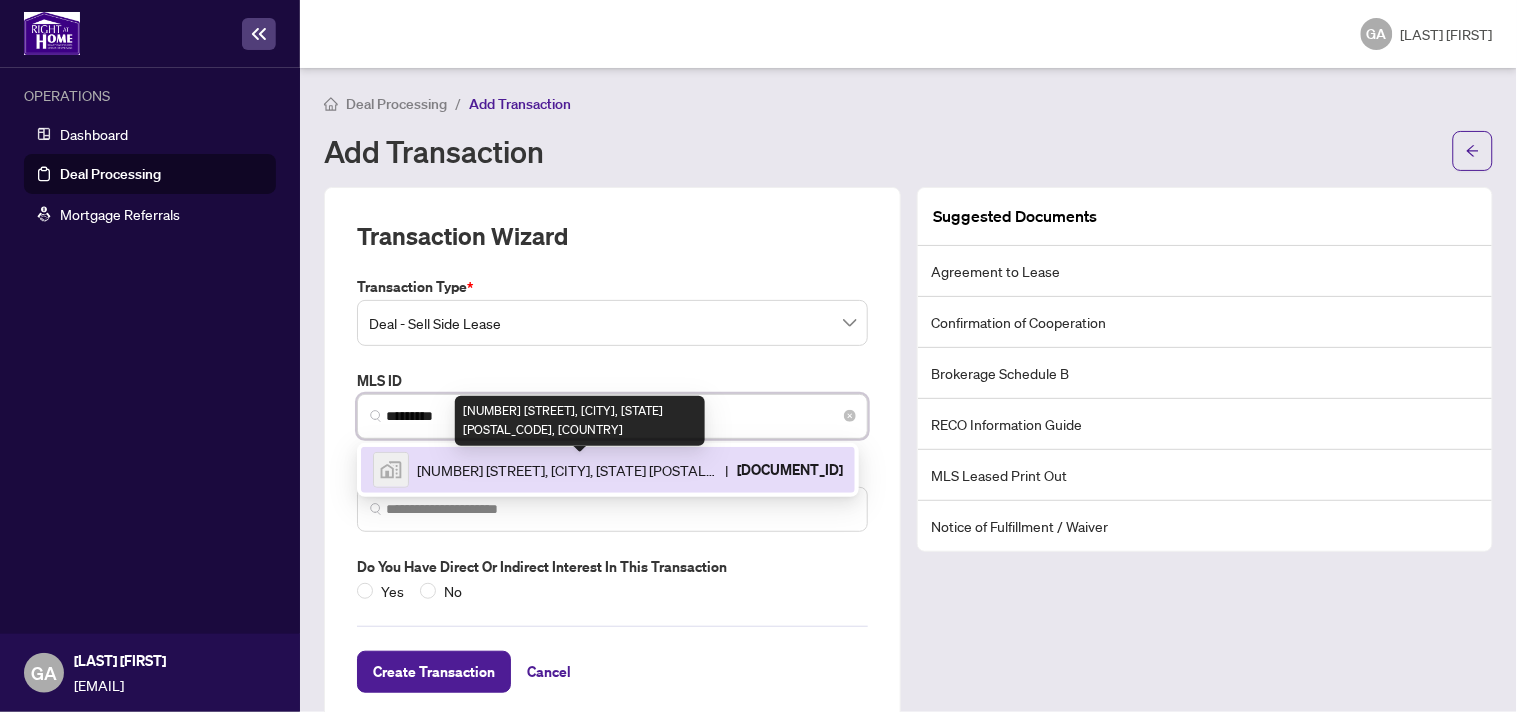 click on "[NUMBER] [STREET], [CITY], [STATE] [POSTAL_CODE], [COUNTRY]" at bounding box center [567, 470] 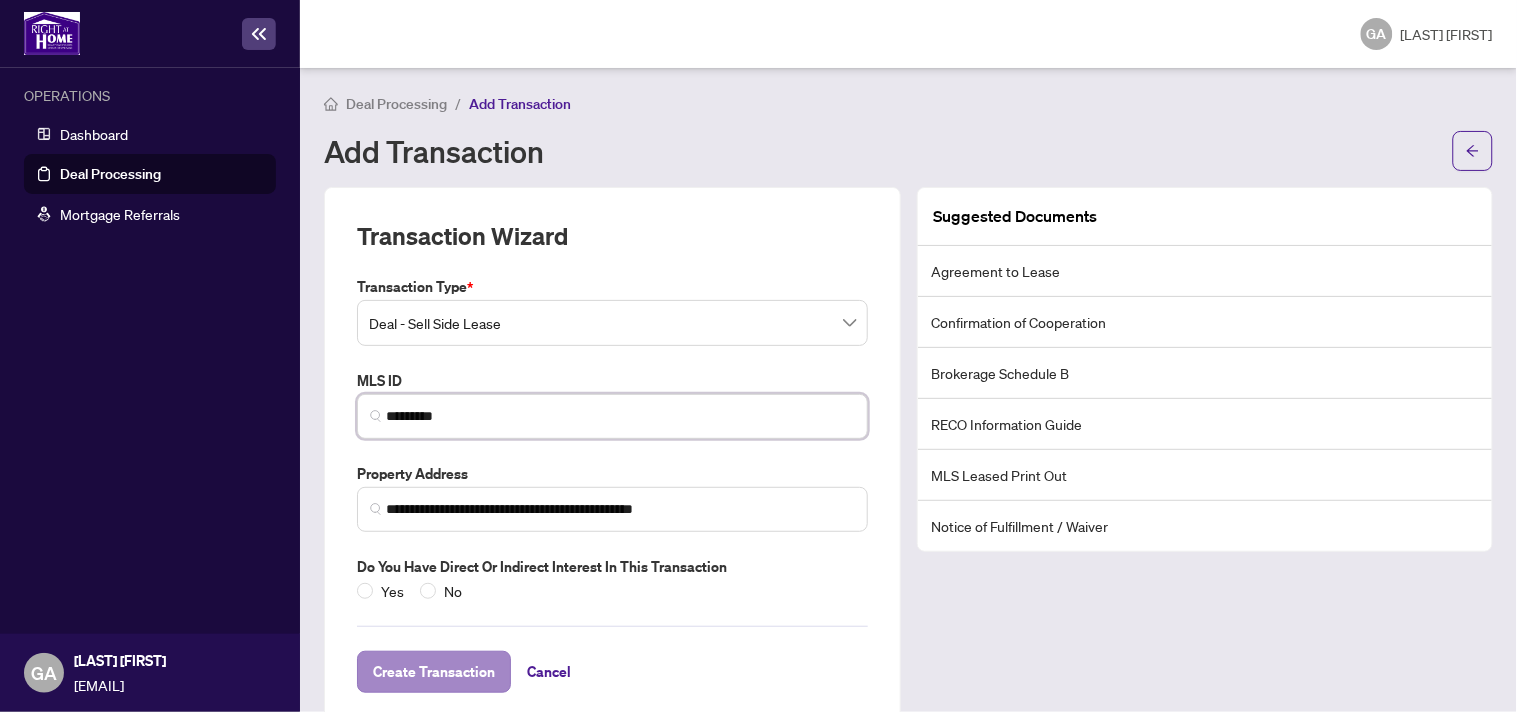 type on "*********" 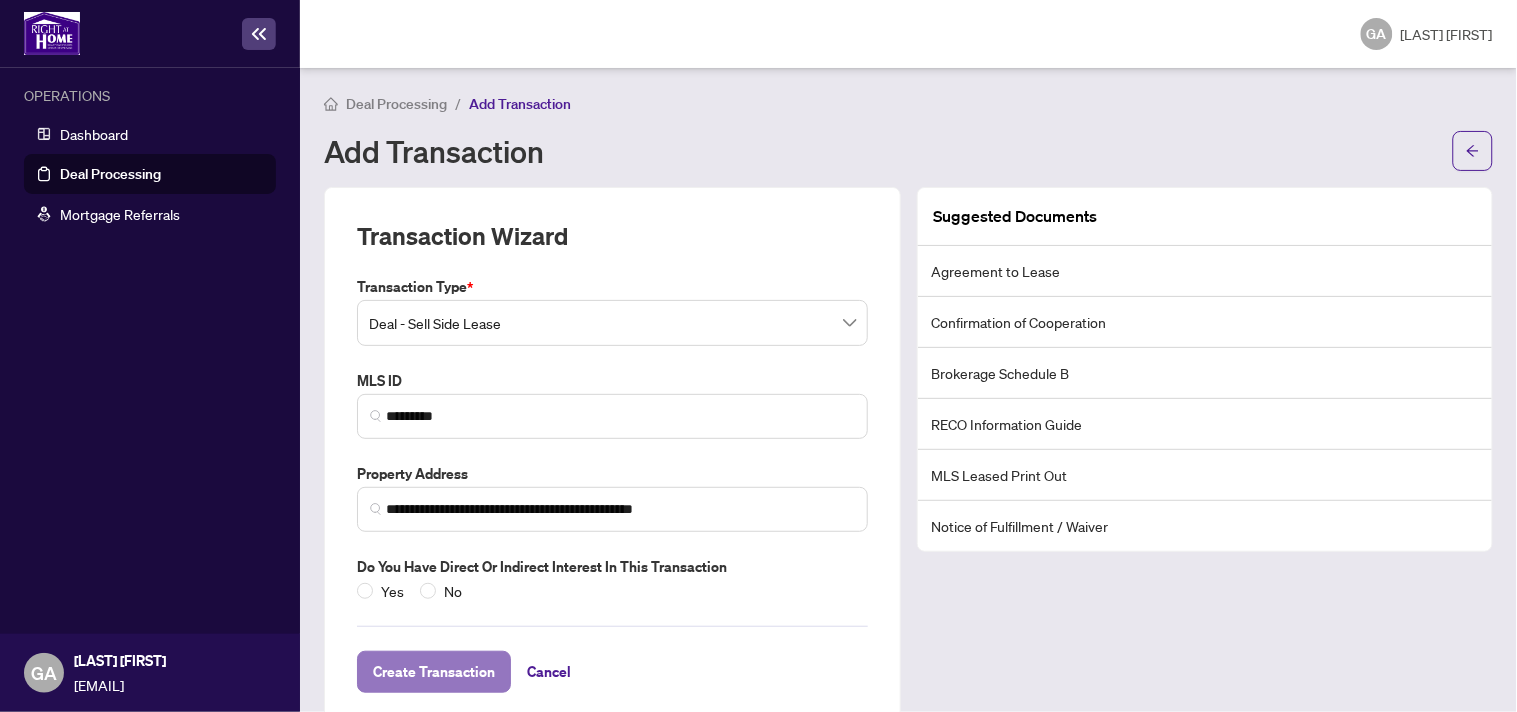 click on "Create Transaction" at bounding box center [434, 672] 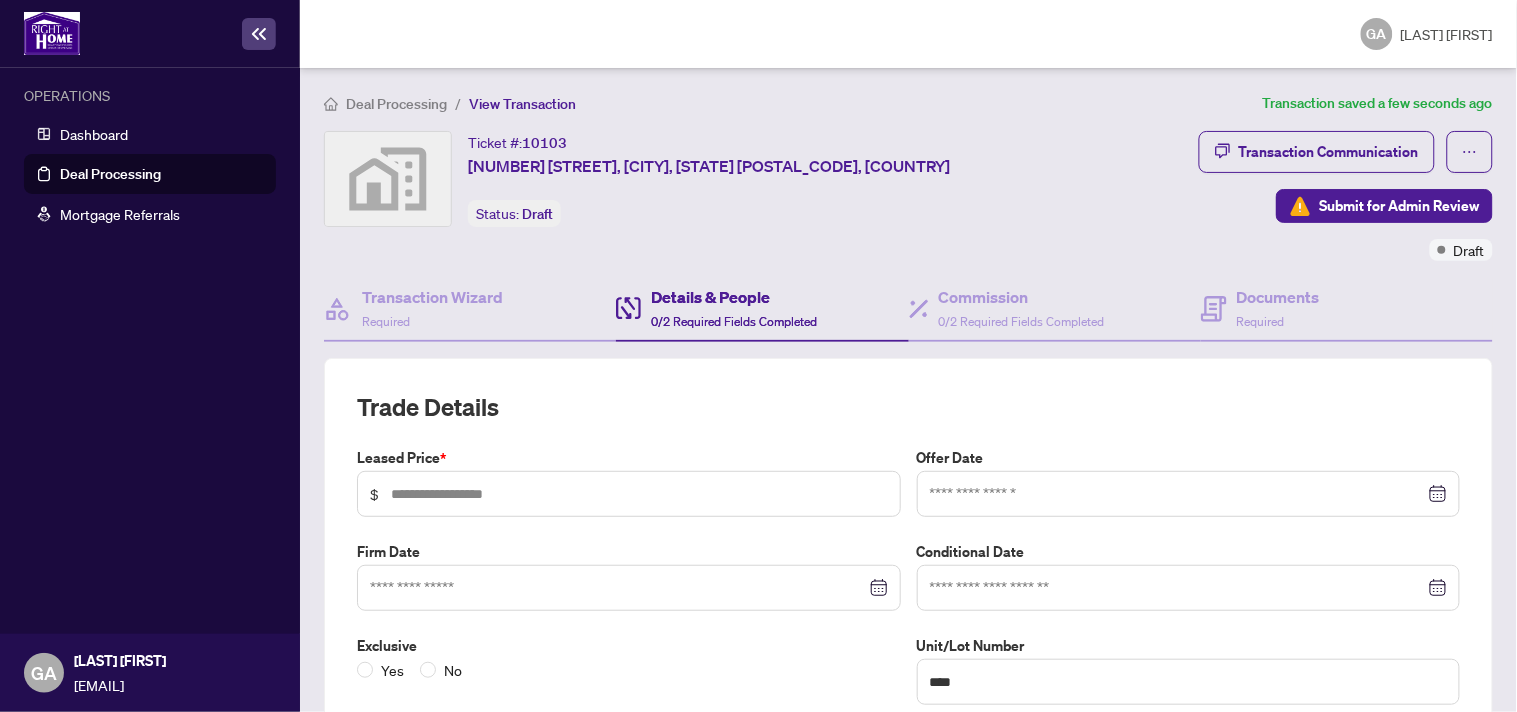 type on "**********" 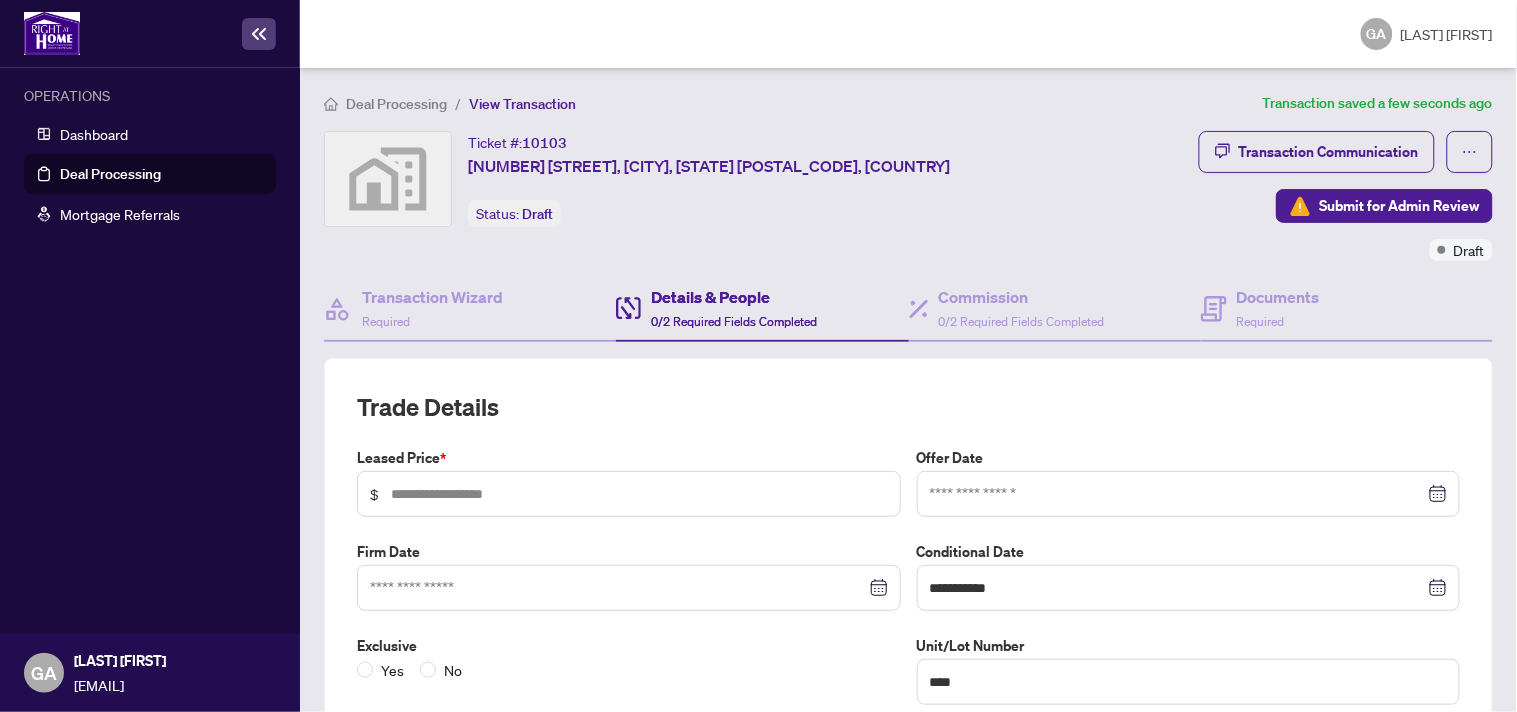 scroll, scrollTop: 296, scrollLeft: 0, axis: vertical 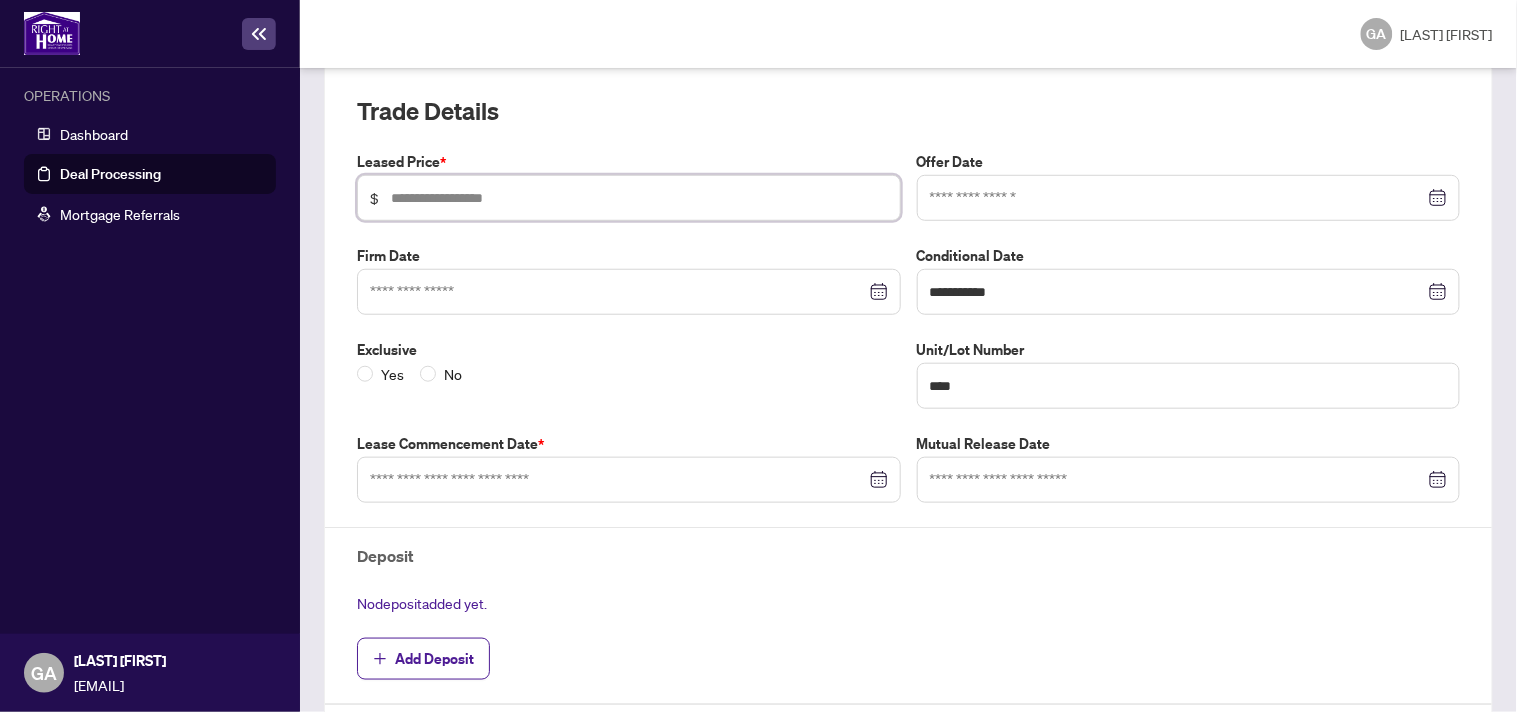 click at bounding box center [639, 198] 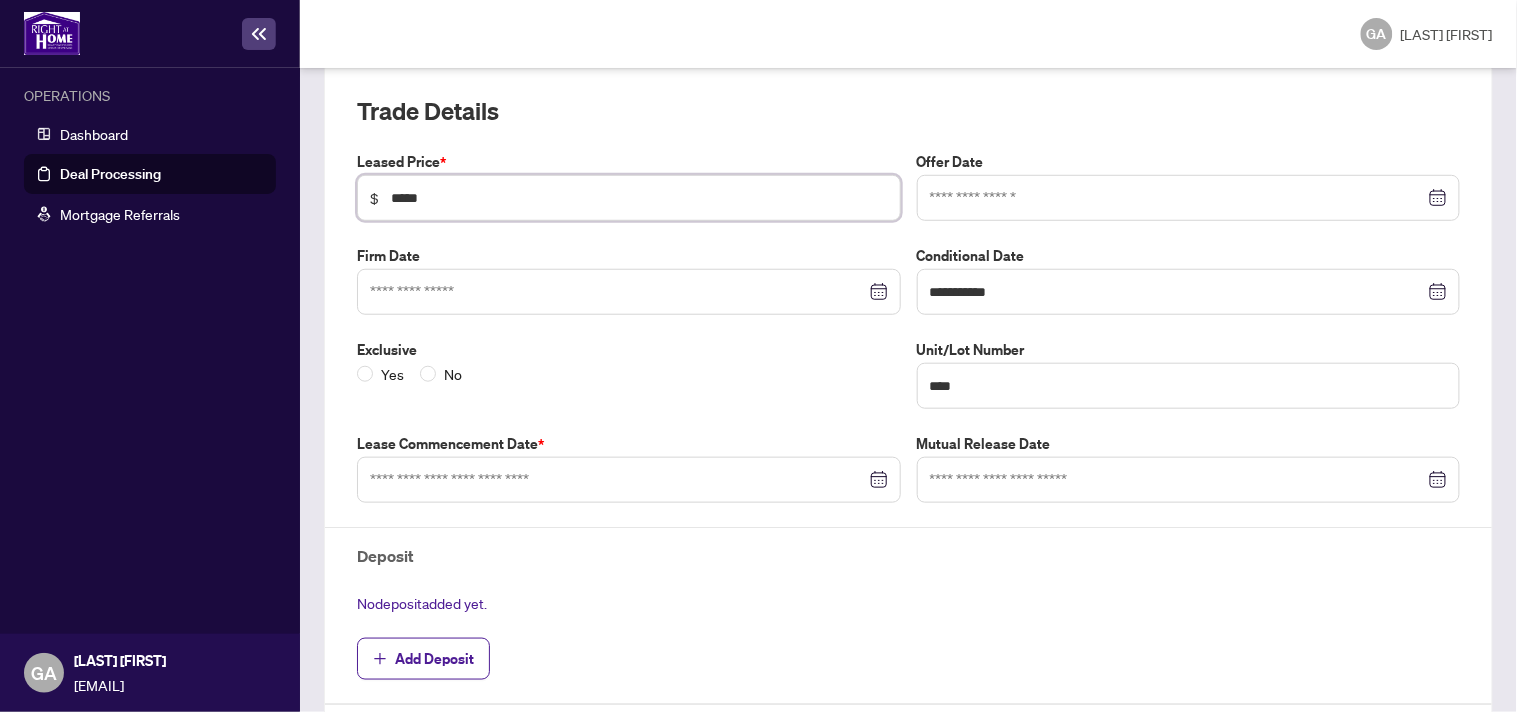 type on "*****" 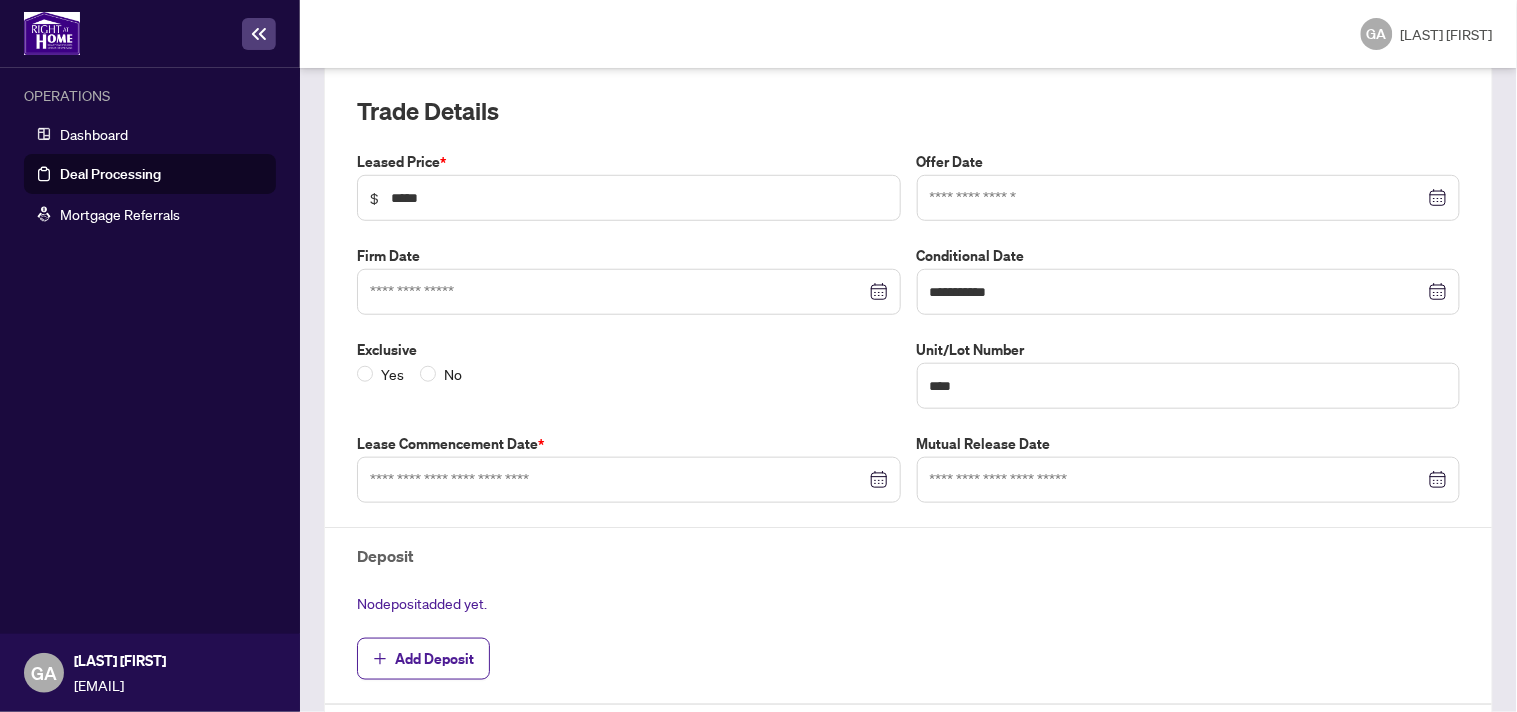 click on "Exclusive" at bounding box center (629, 350) 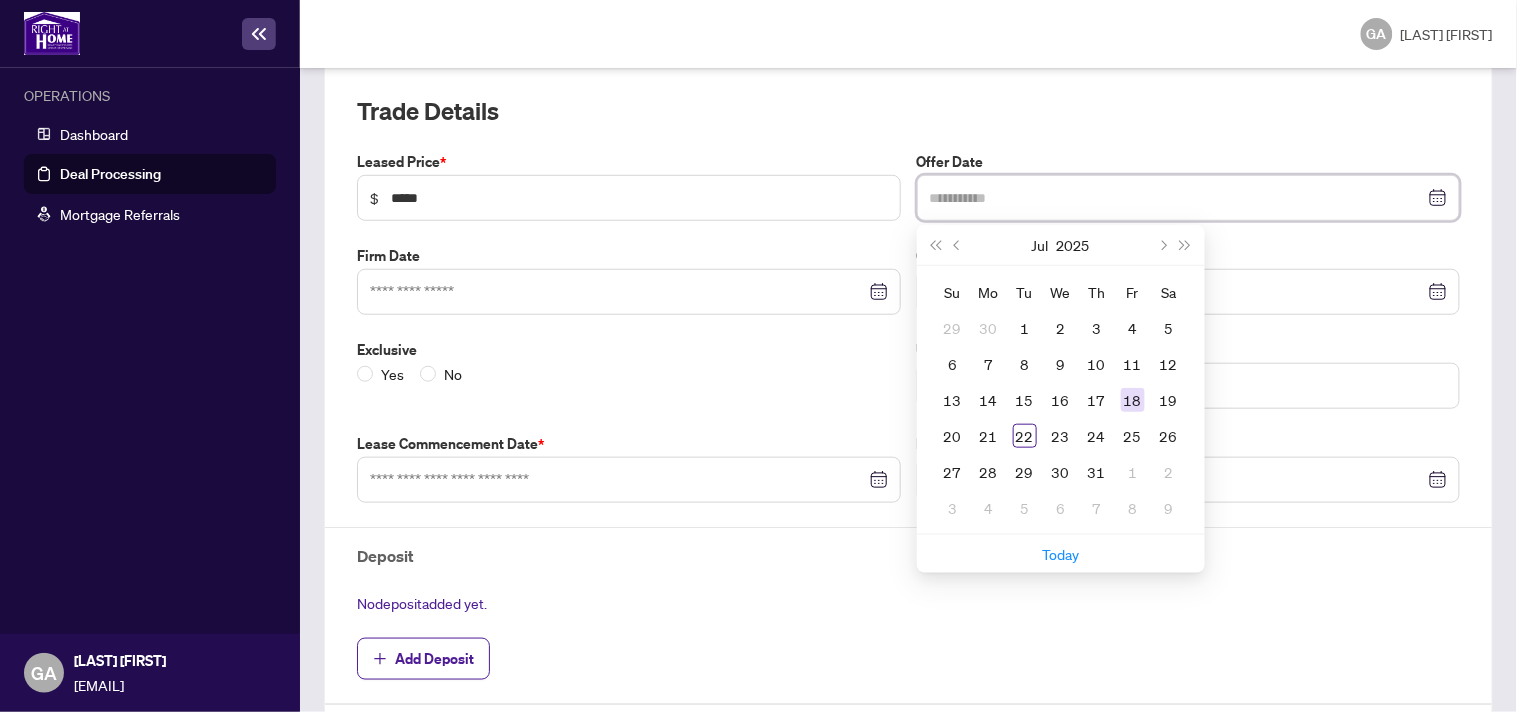 type on "**********" 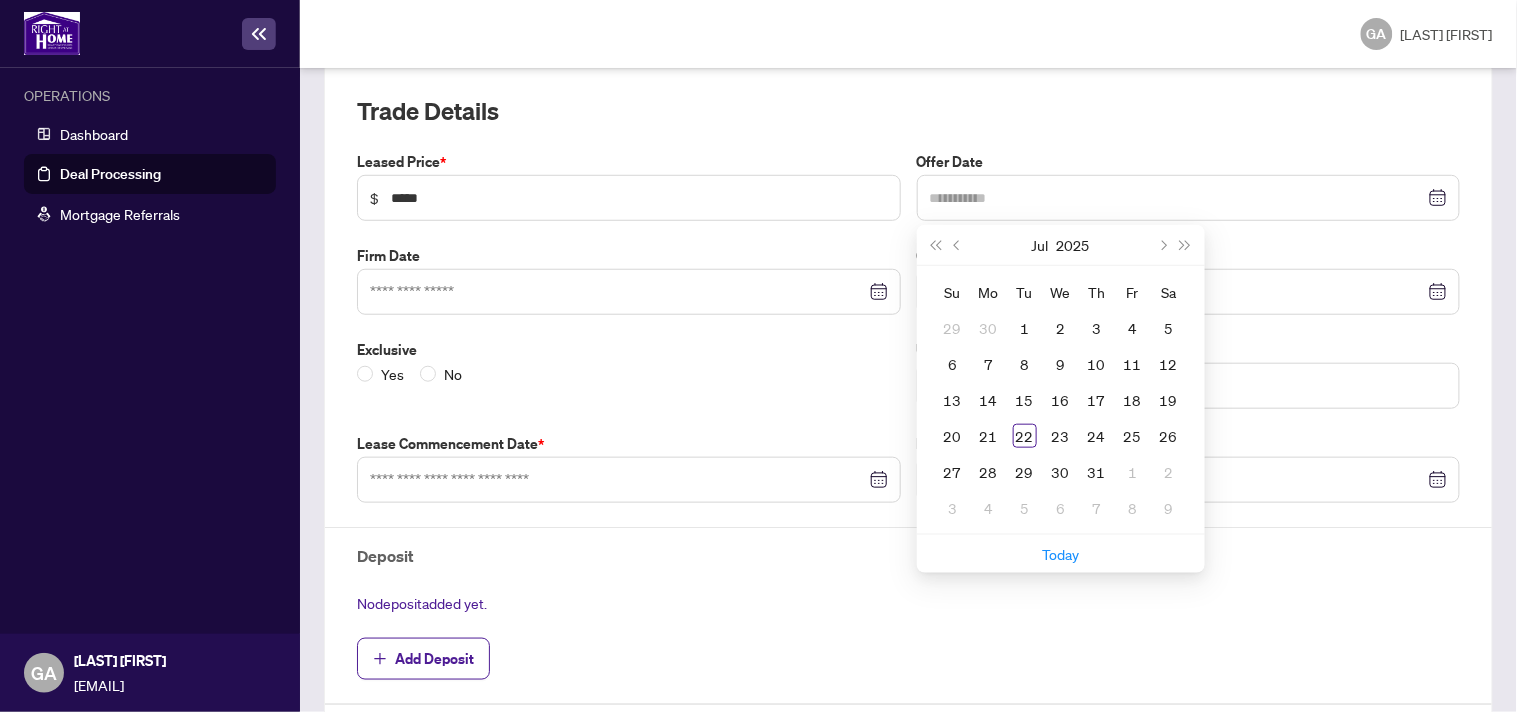 click on "18" at bounding box center [1133, 400] 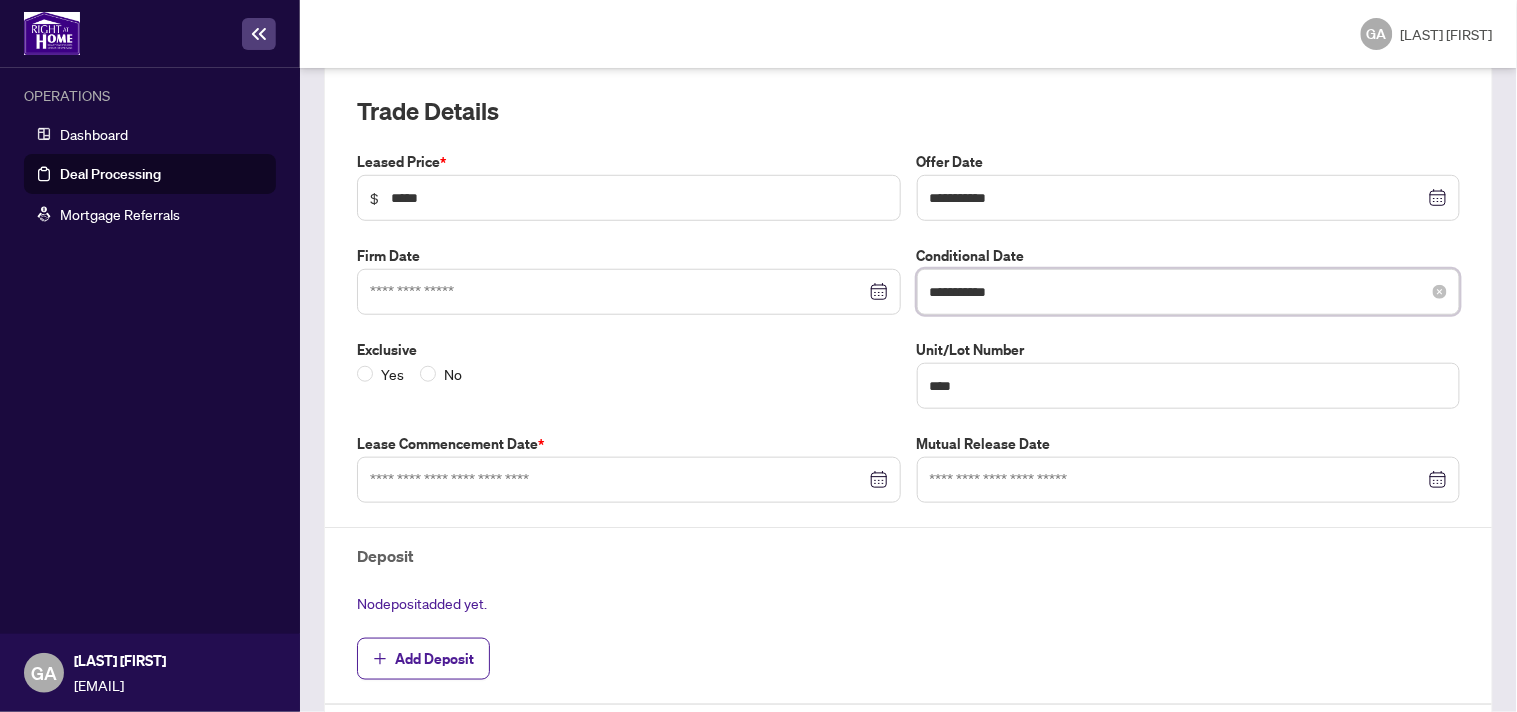 click on "**********" at bounding box center (1178, 292) 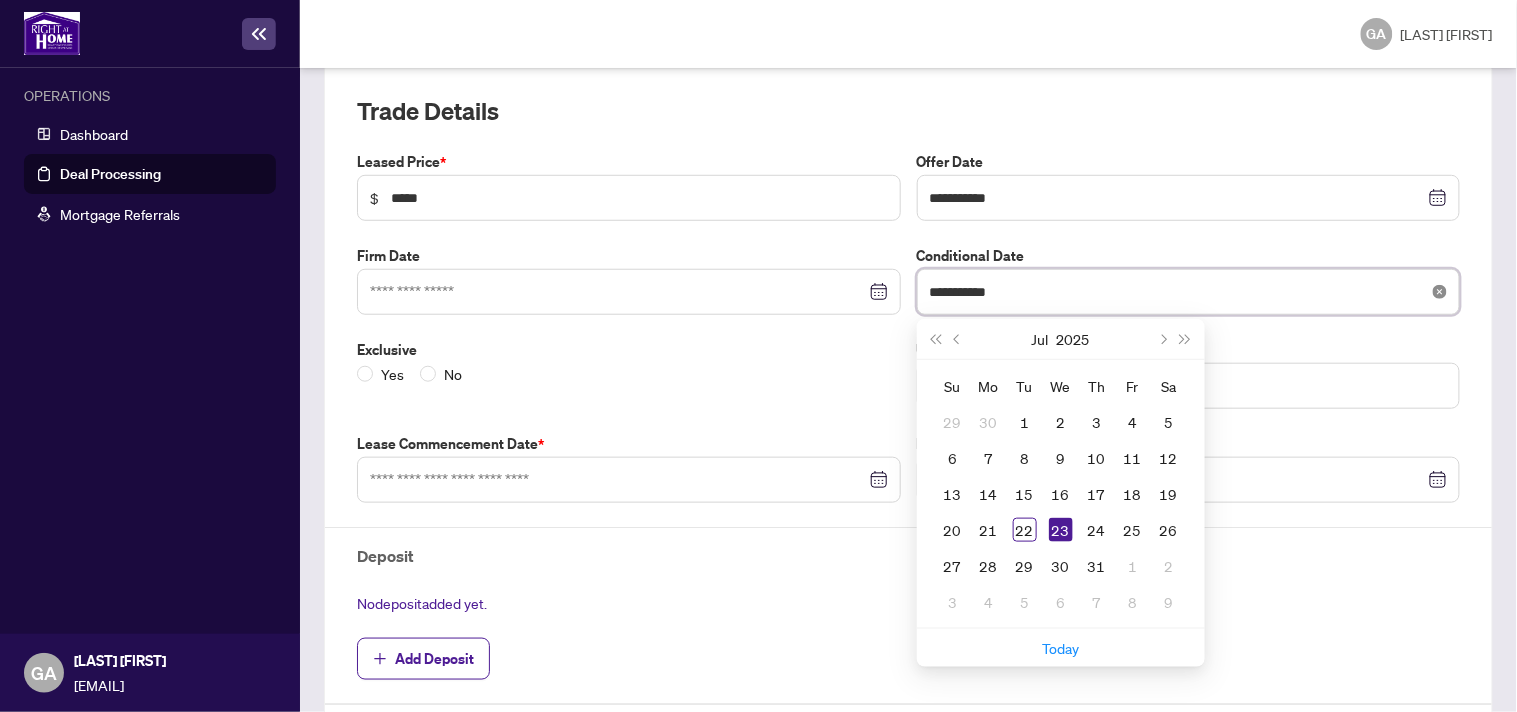 click 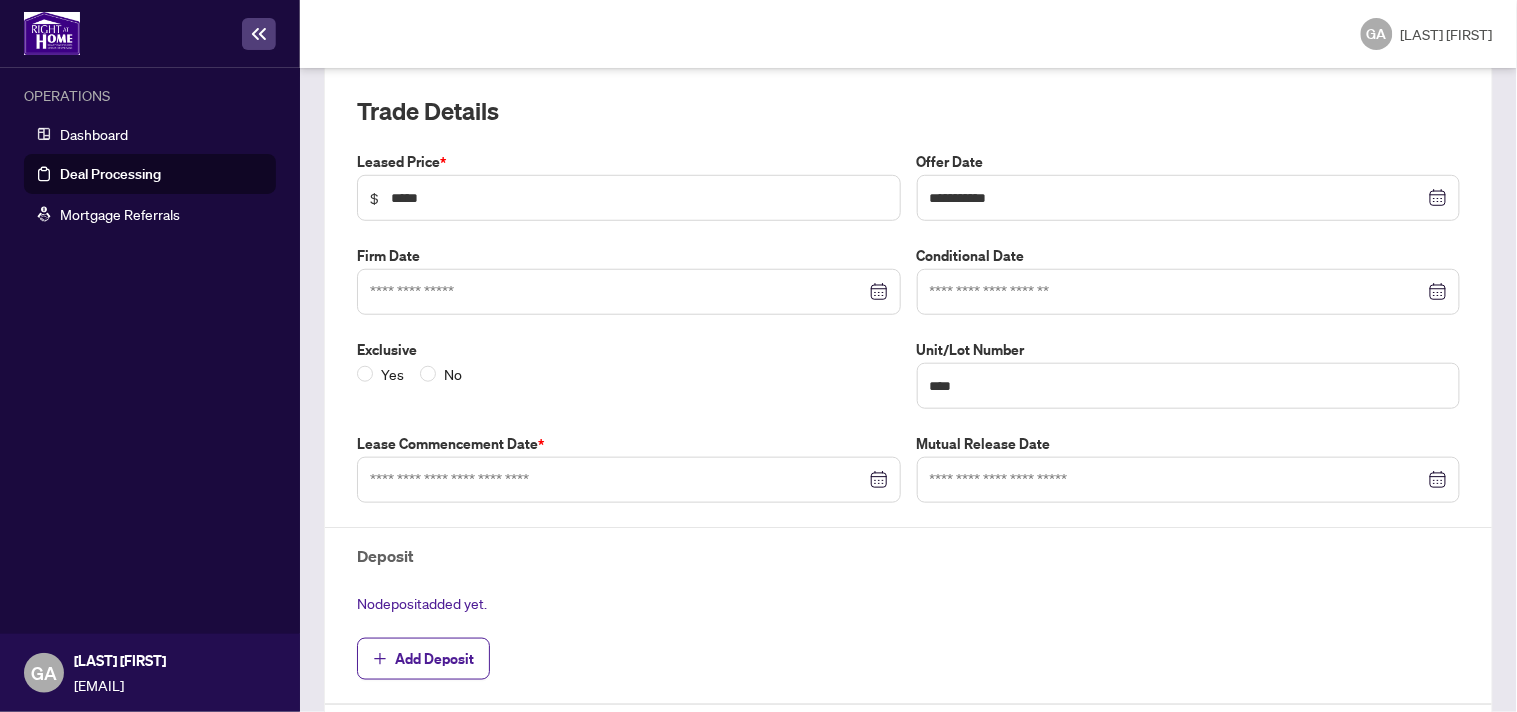 click on "No  deposit  added yet." at bounding box center [908, 603] 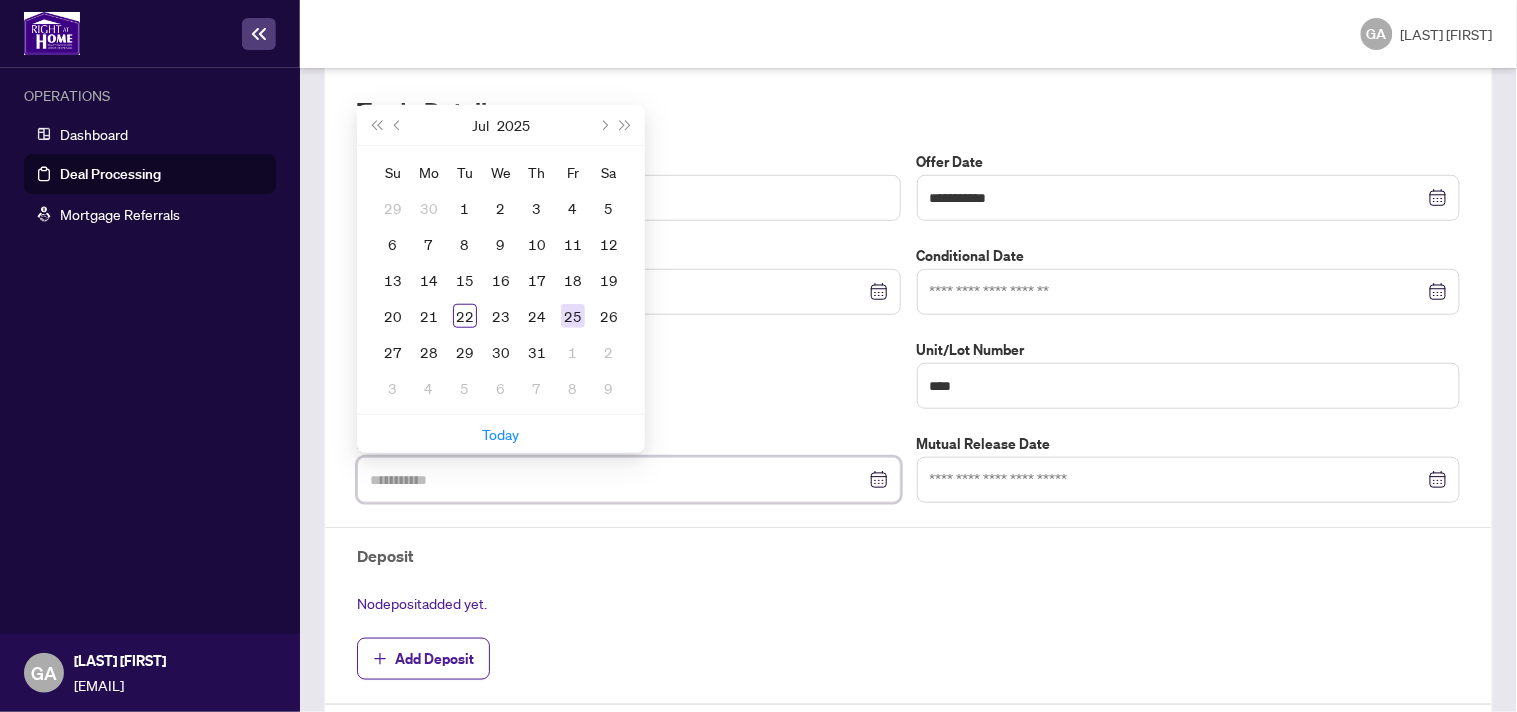 type on "**********" 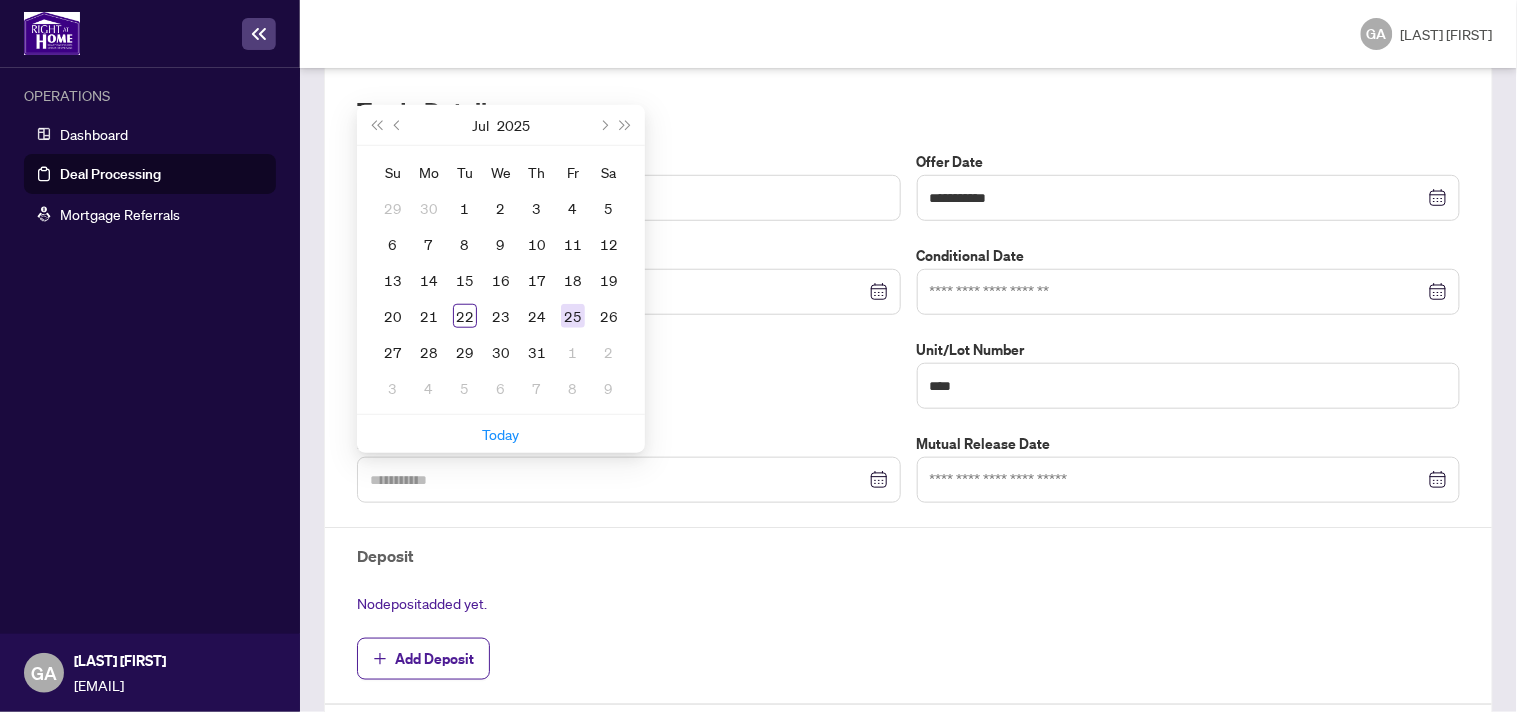 click on "25" at bounding box center (573, 316) 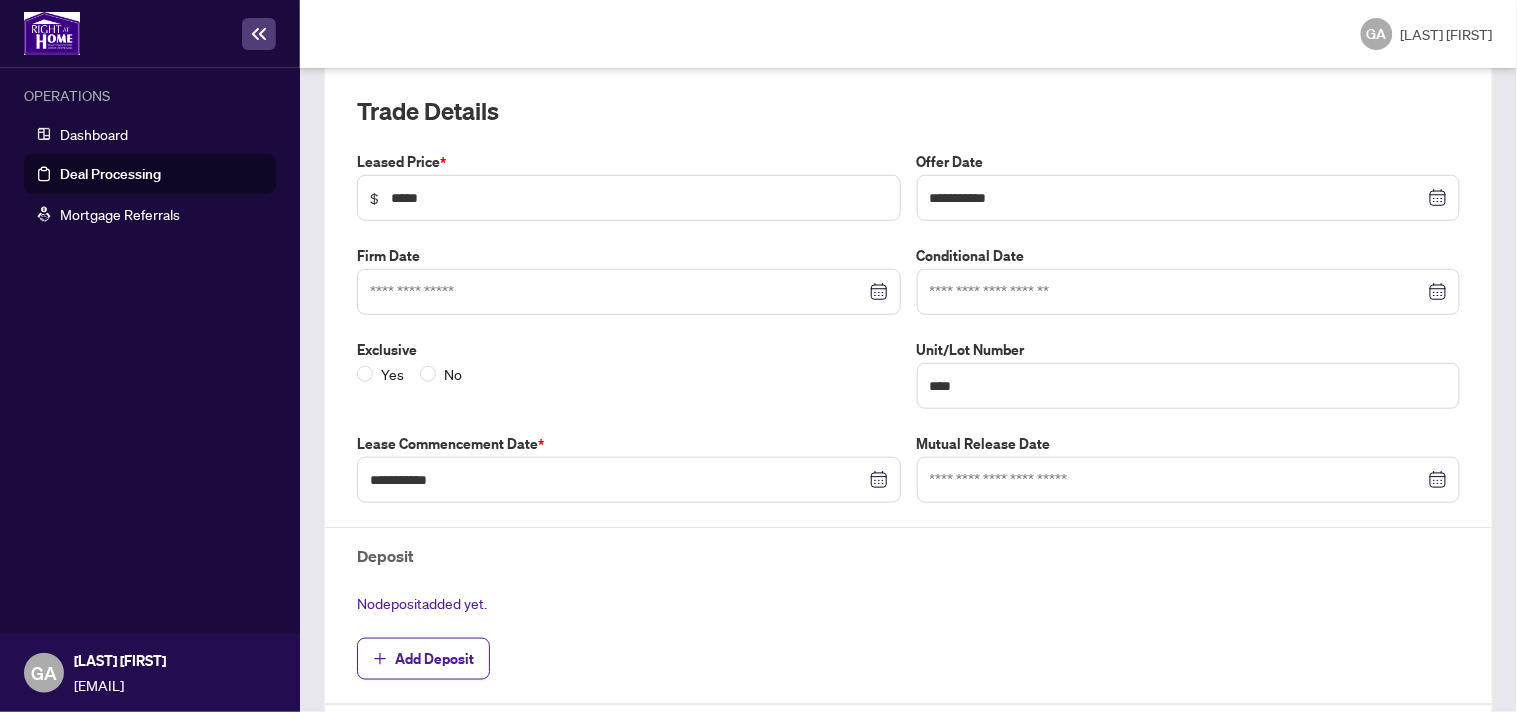 click on "**********" at bounding box center (908, 428) 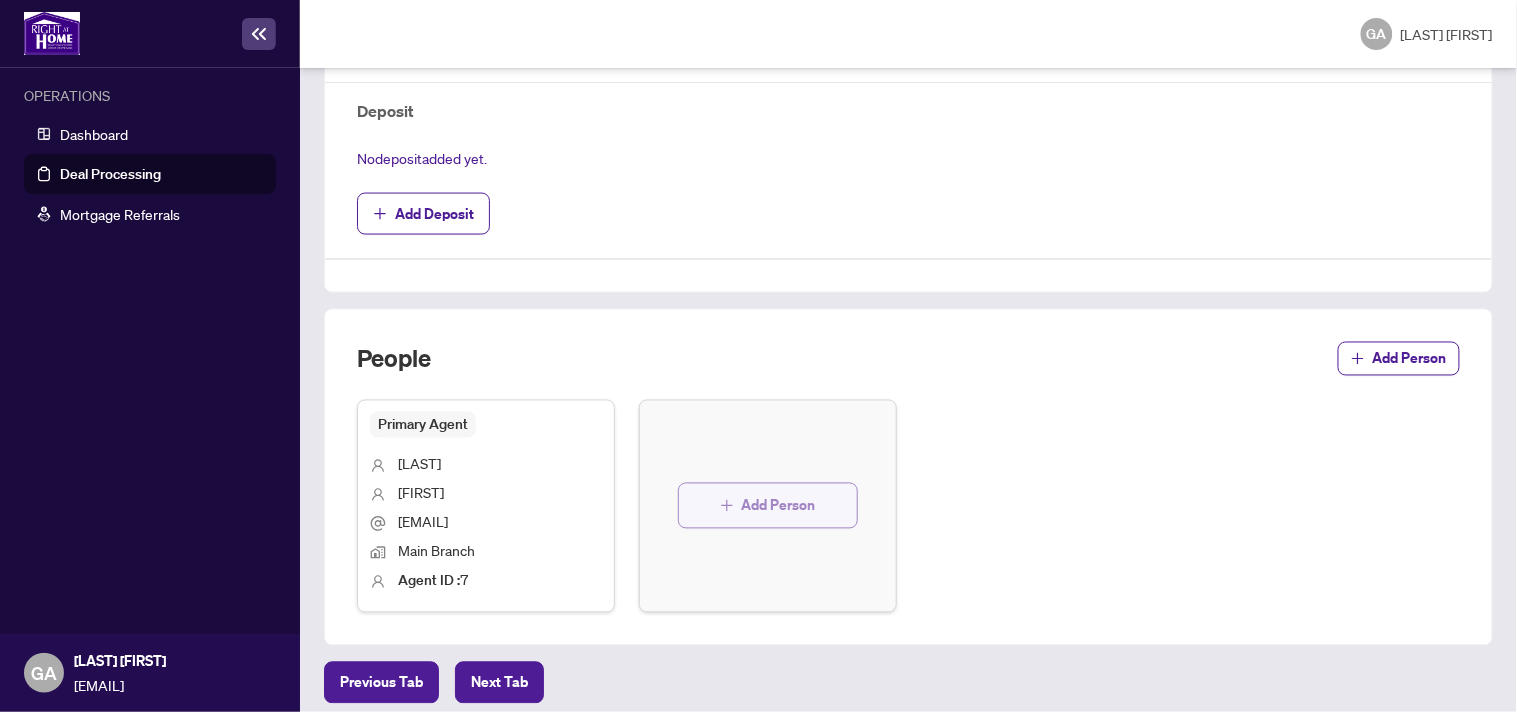 click on "Add Person" at bounding box center (779, 506) 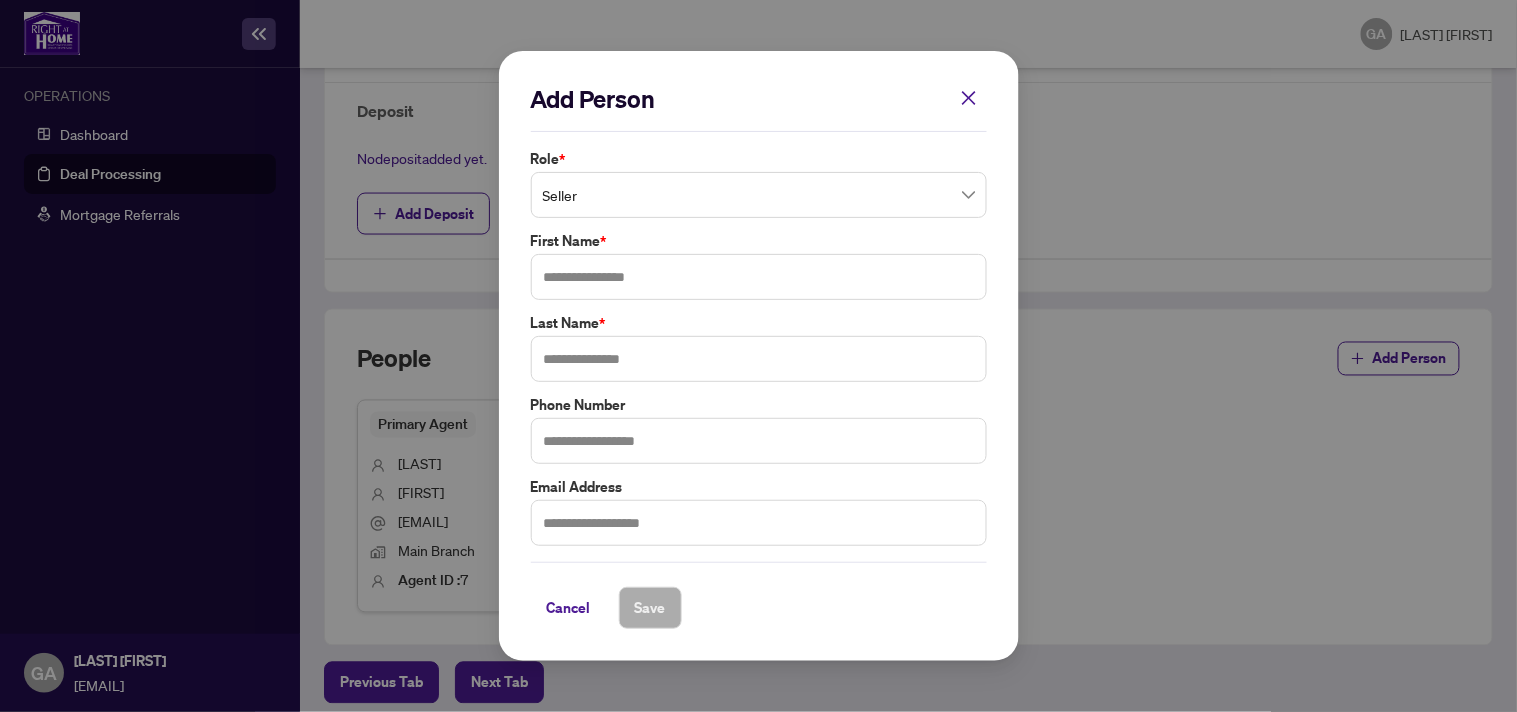 click on "Seller" at bounding box center [759, 195] 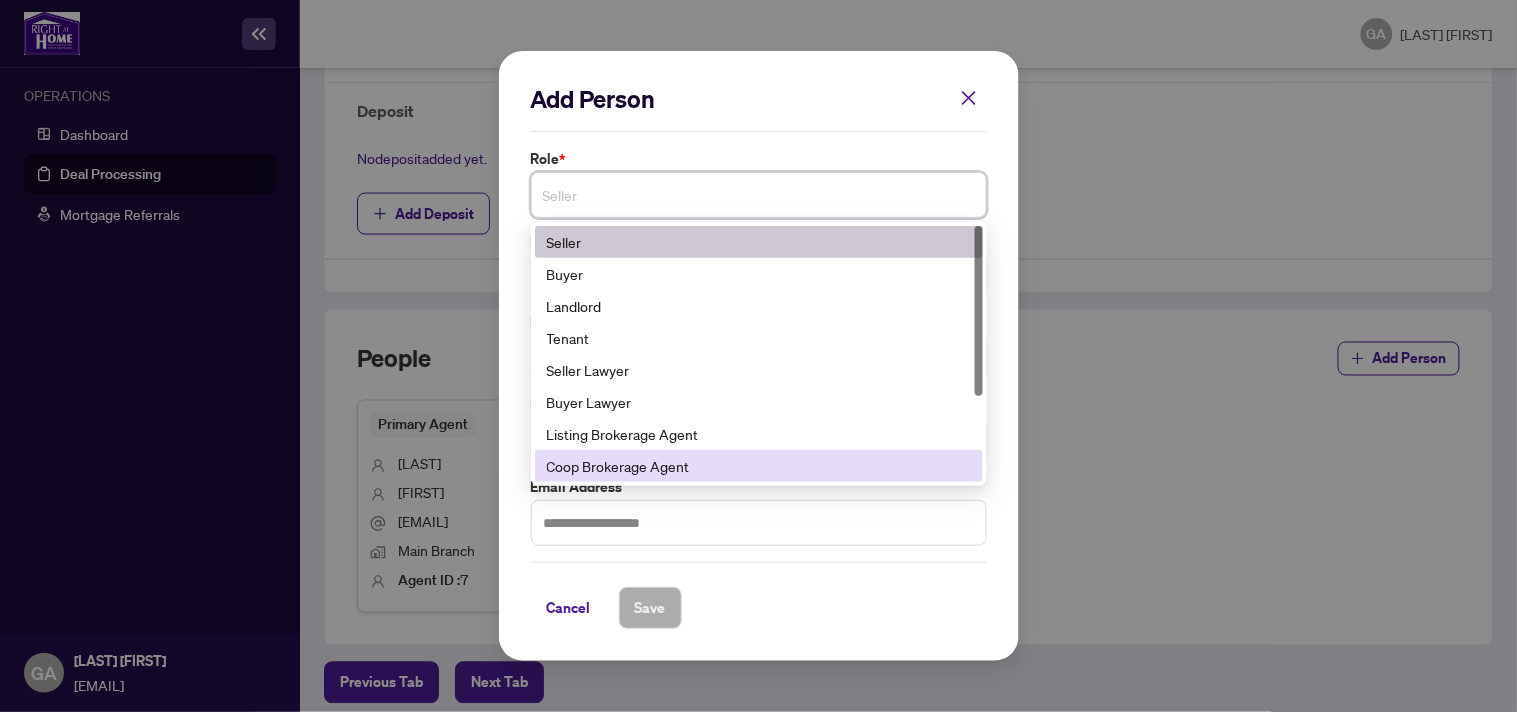 click on "Coop Brokerage Agent" at bounding box center [759, 466] 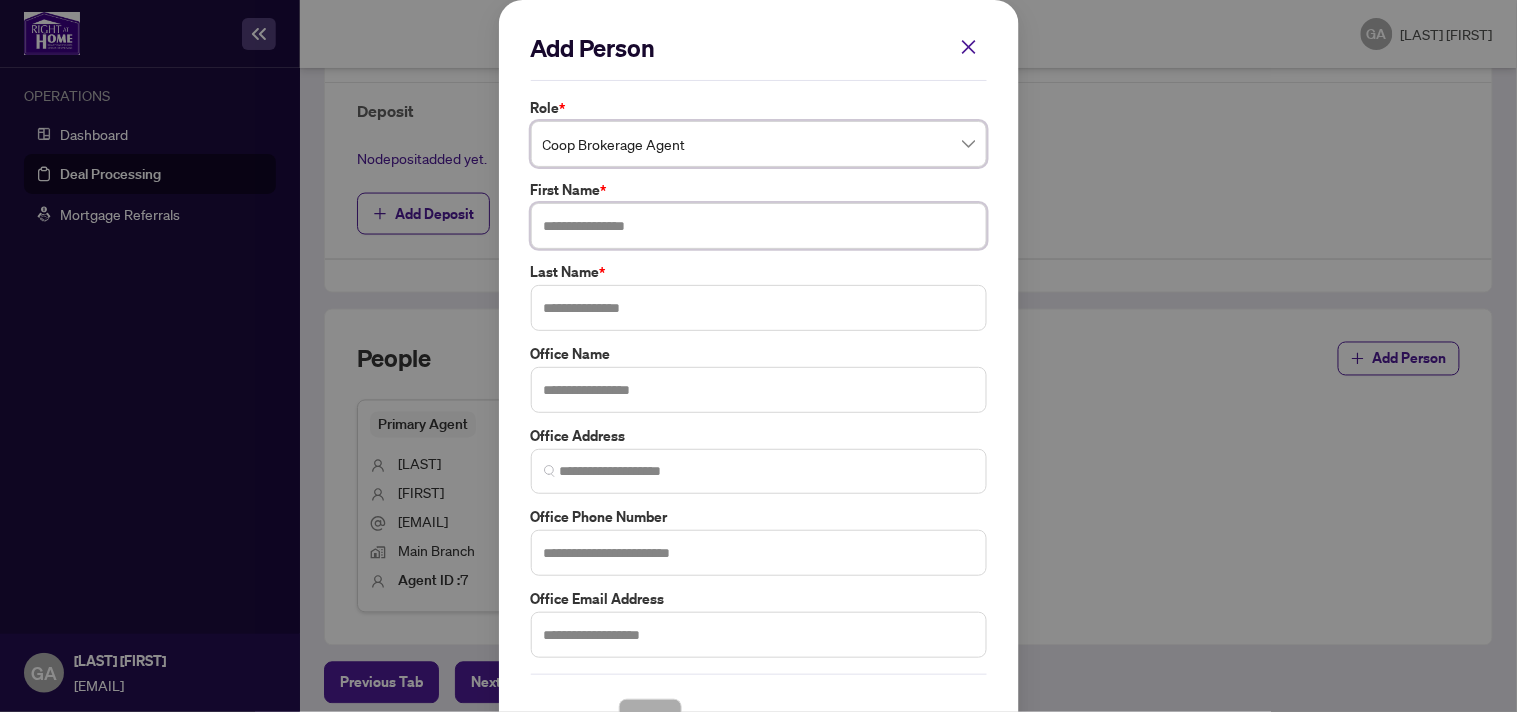 click at bounding box center [759, 226] 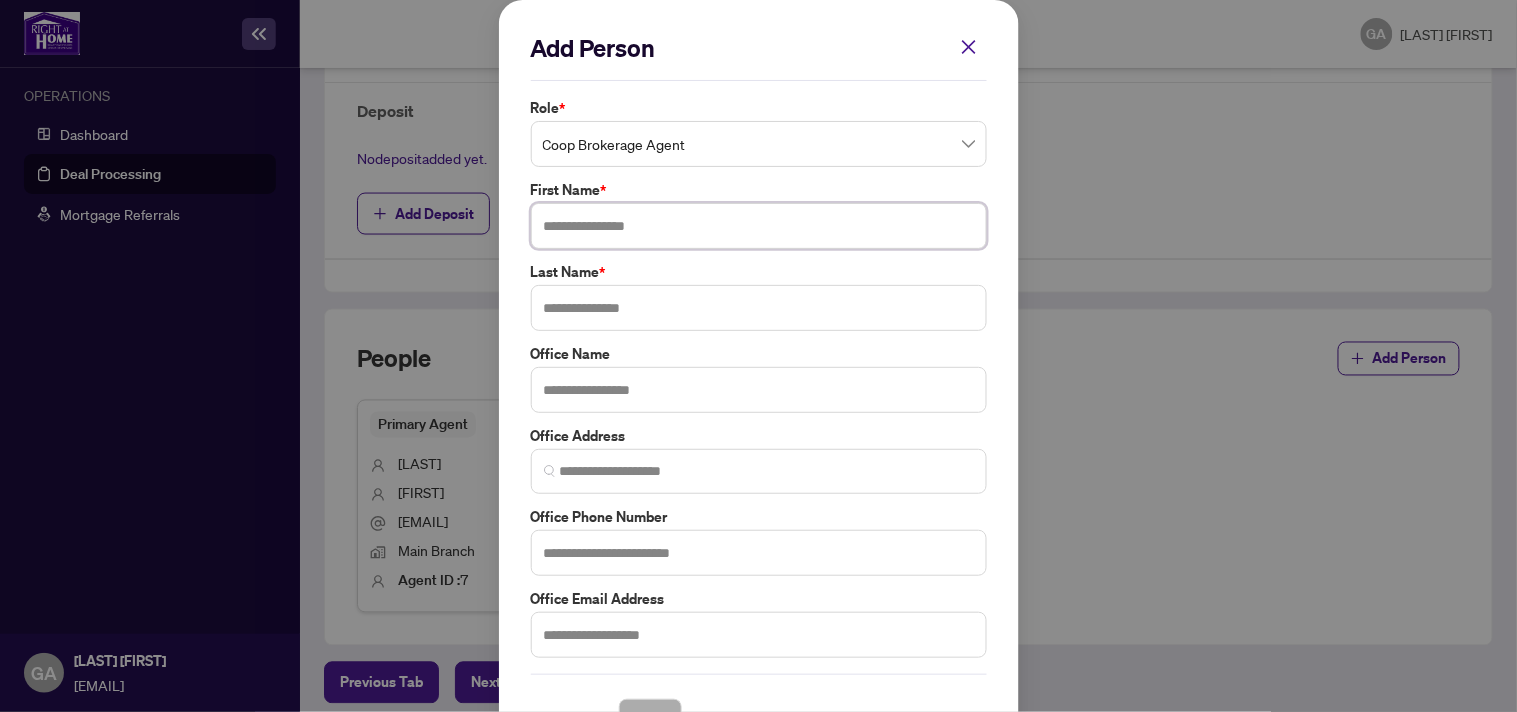 paste on "**********" 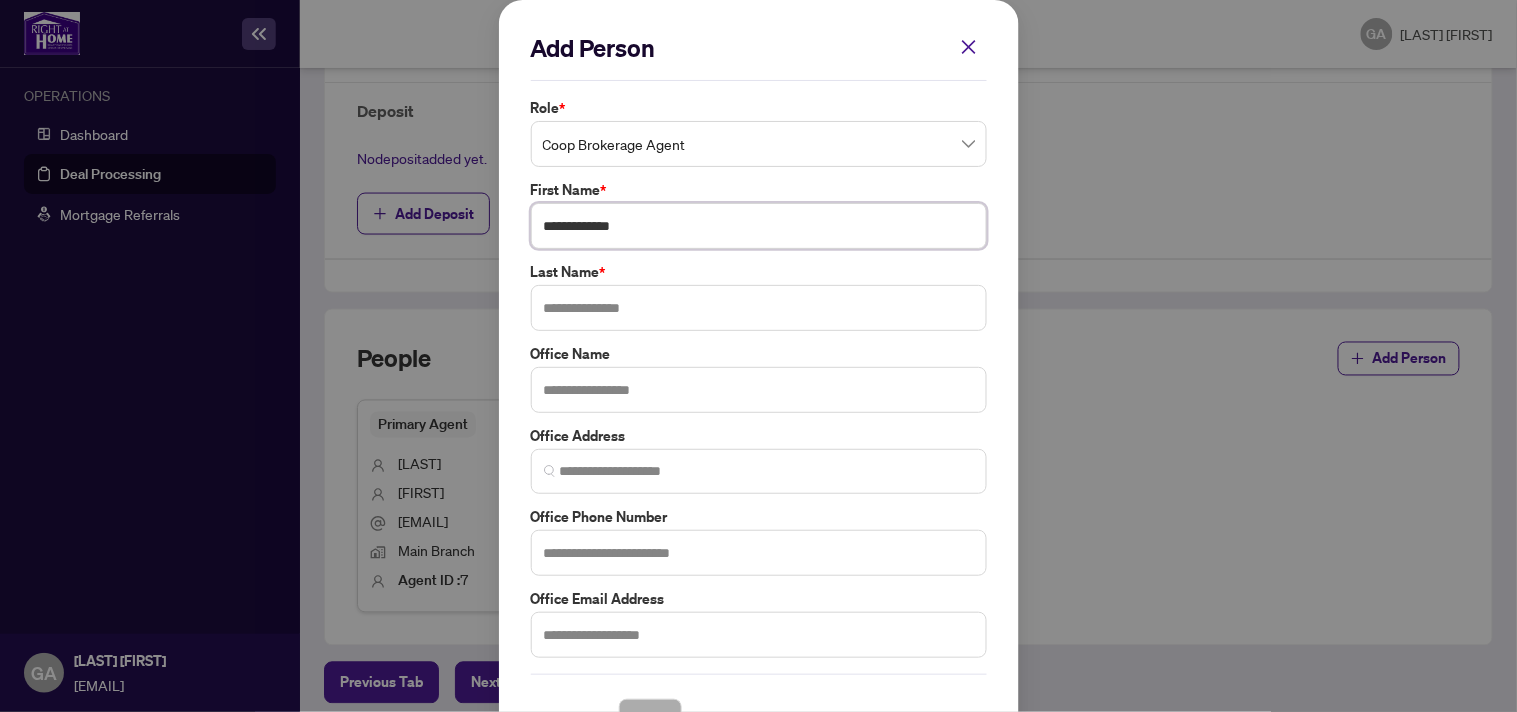 drag, startPoint x: 707, startPoint y: 221, endPoint x: 577, endPoint y: 218, distance: 130.0346 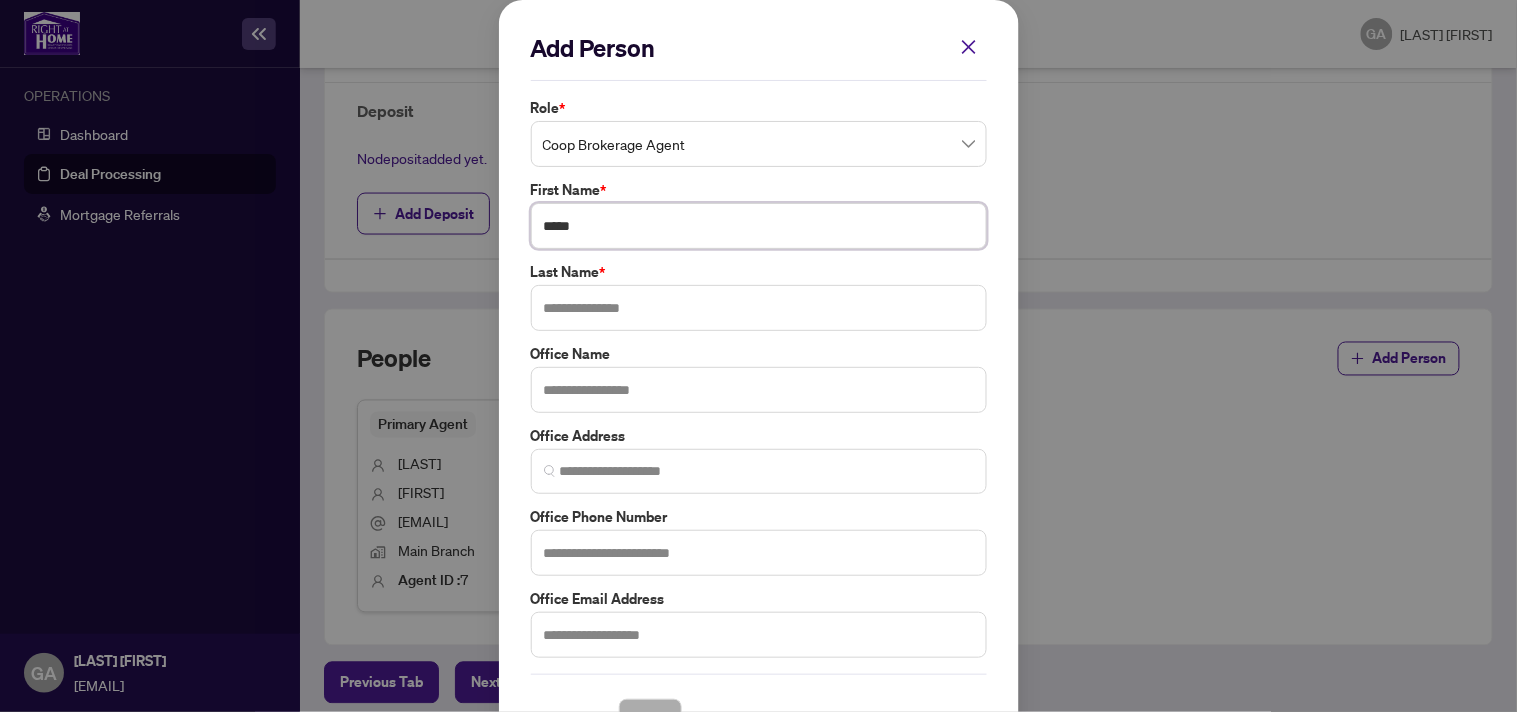 type on "*****" 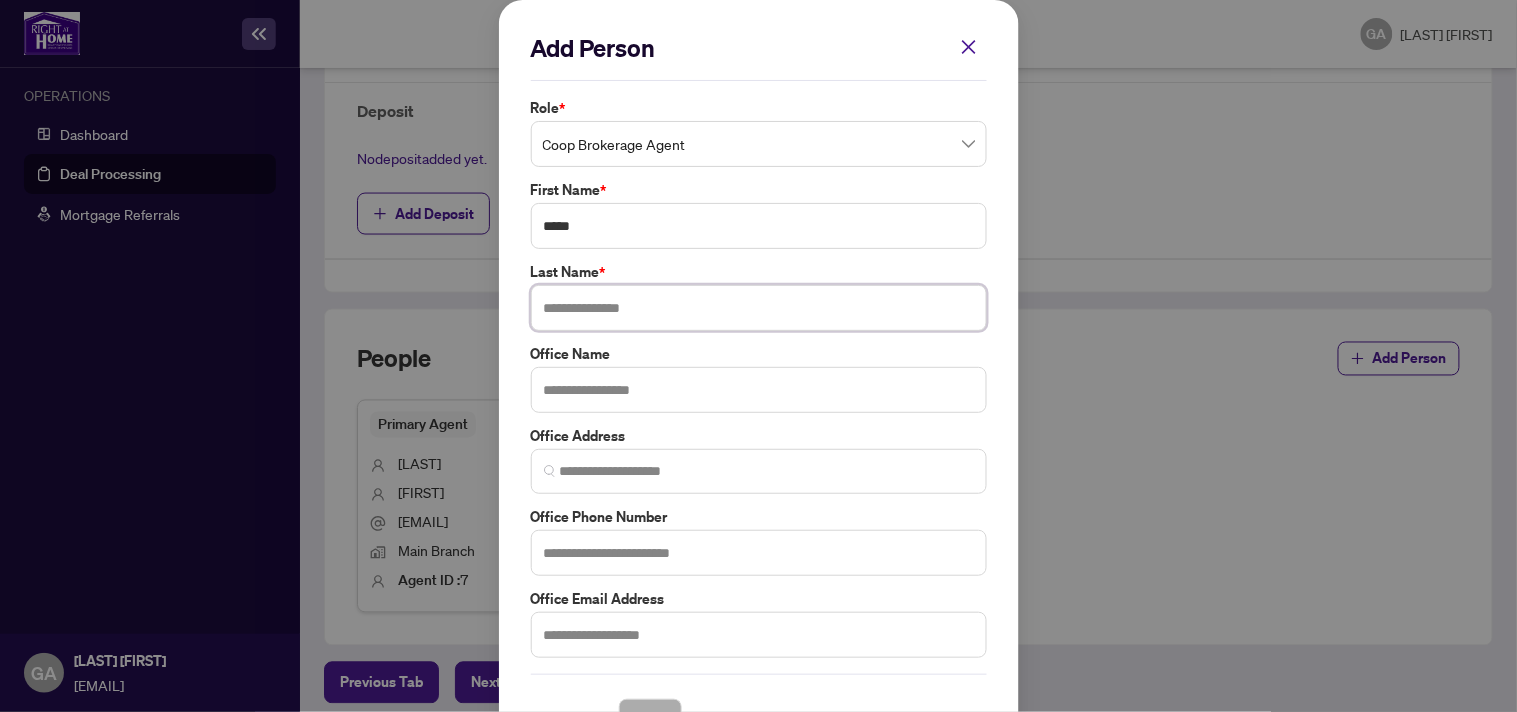 click at bounding box center [759, 308] 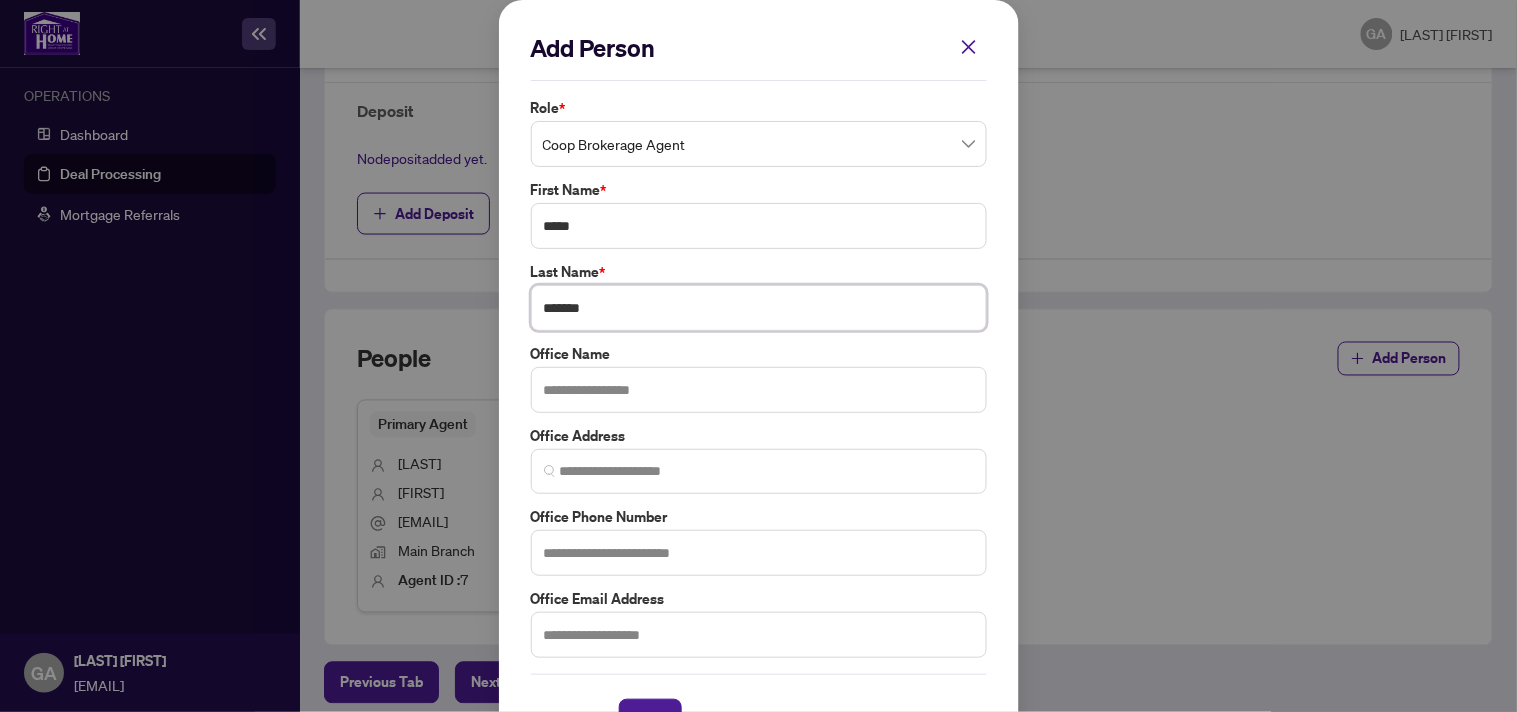 type on "*******" 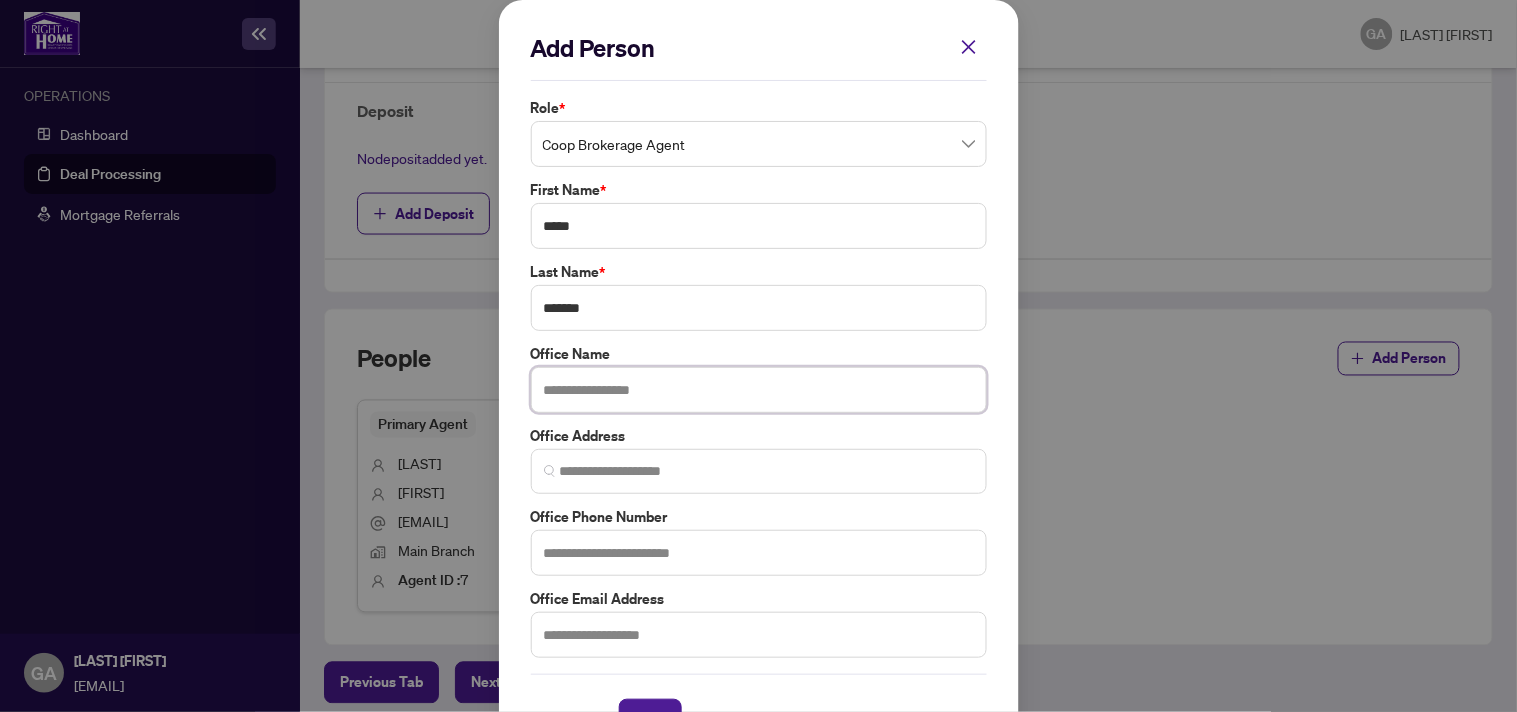 click at bounding box center [759, 390] 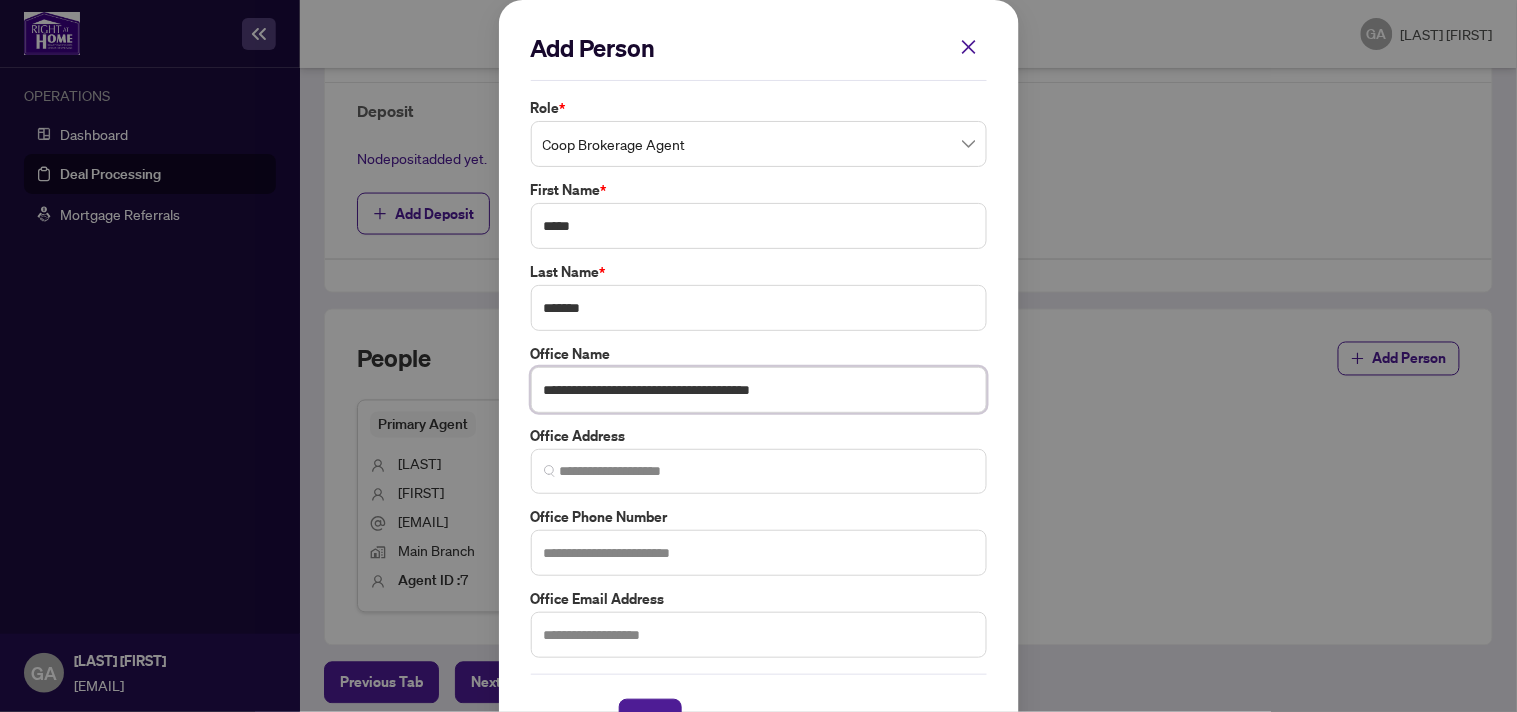 drag, startPoint x: 827, startPoint y: 388, endPoint x: 724, endPoint y: 384, distance: 103.077644 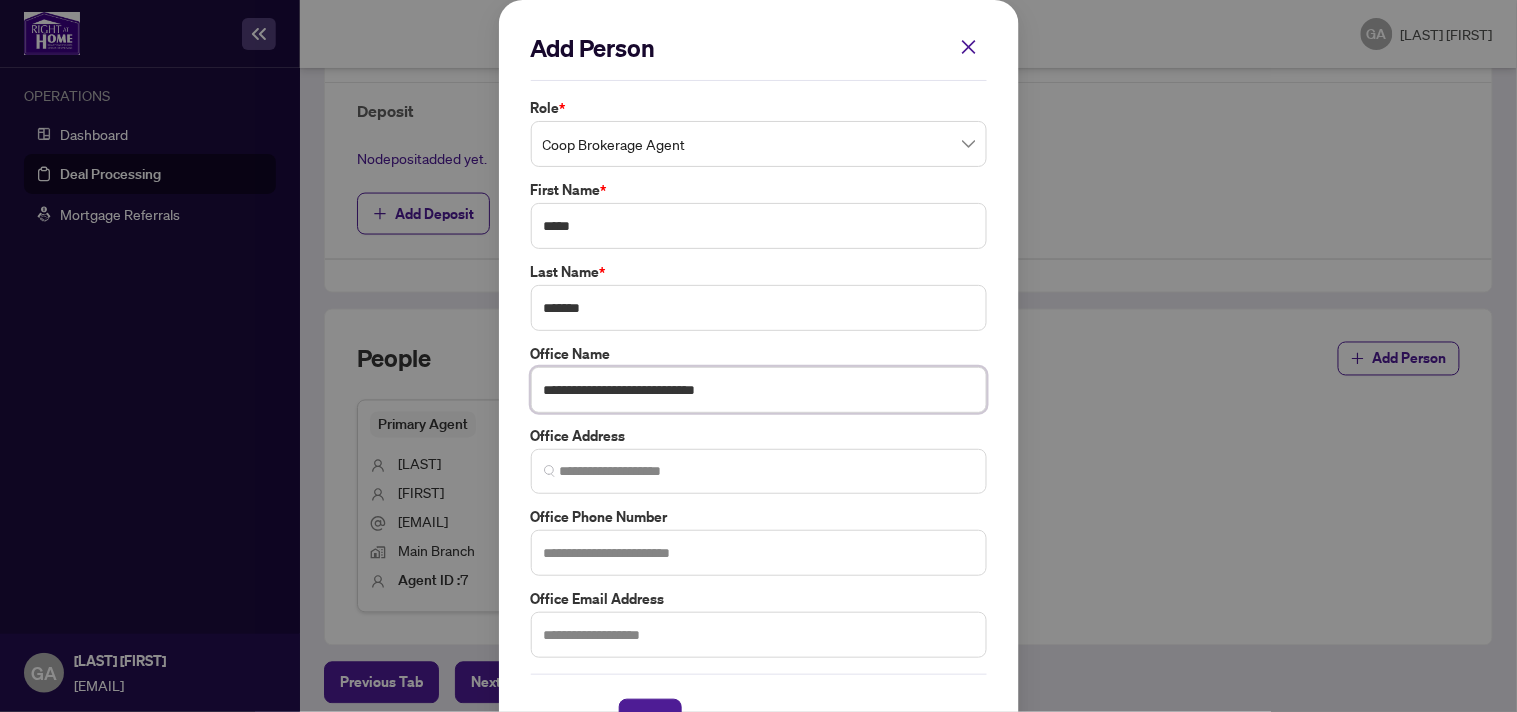 scroll, scrollTop: 62, scrollLeft: 0, axis: vertical 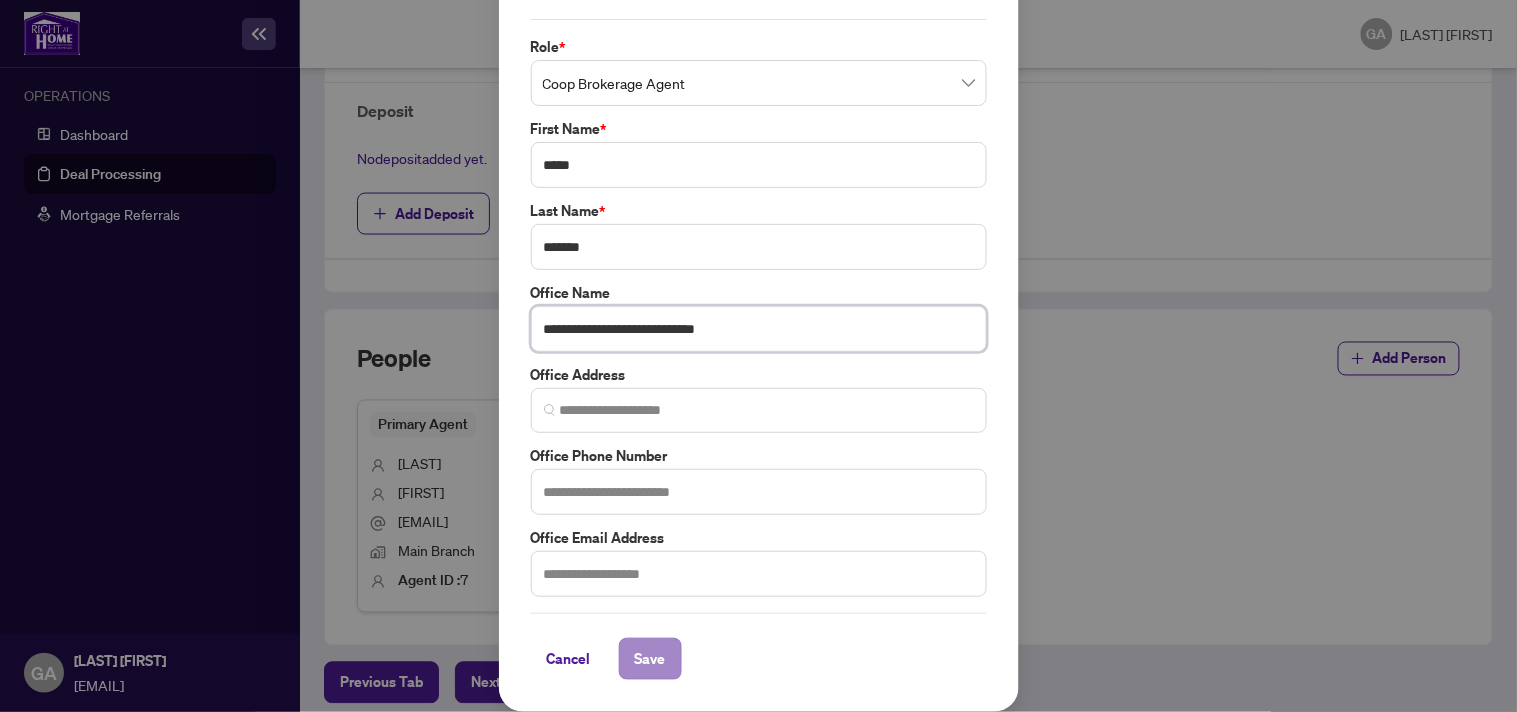type on "**********" 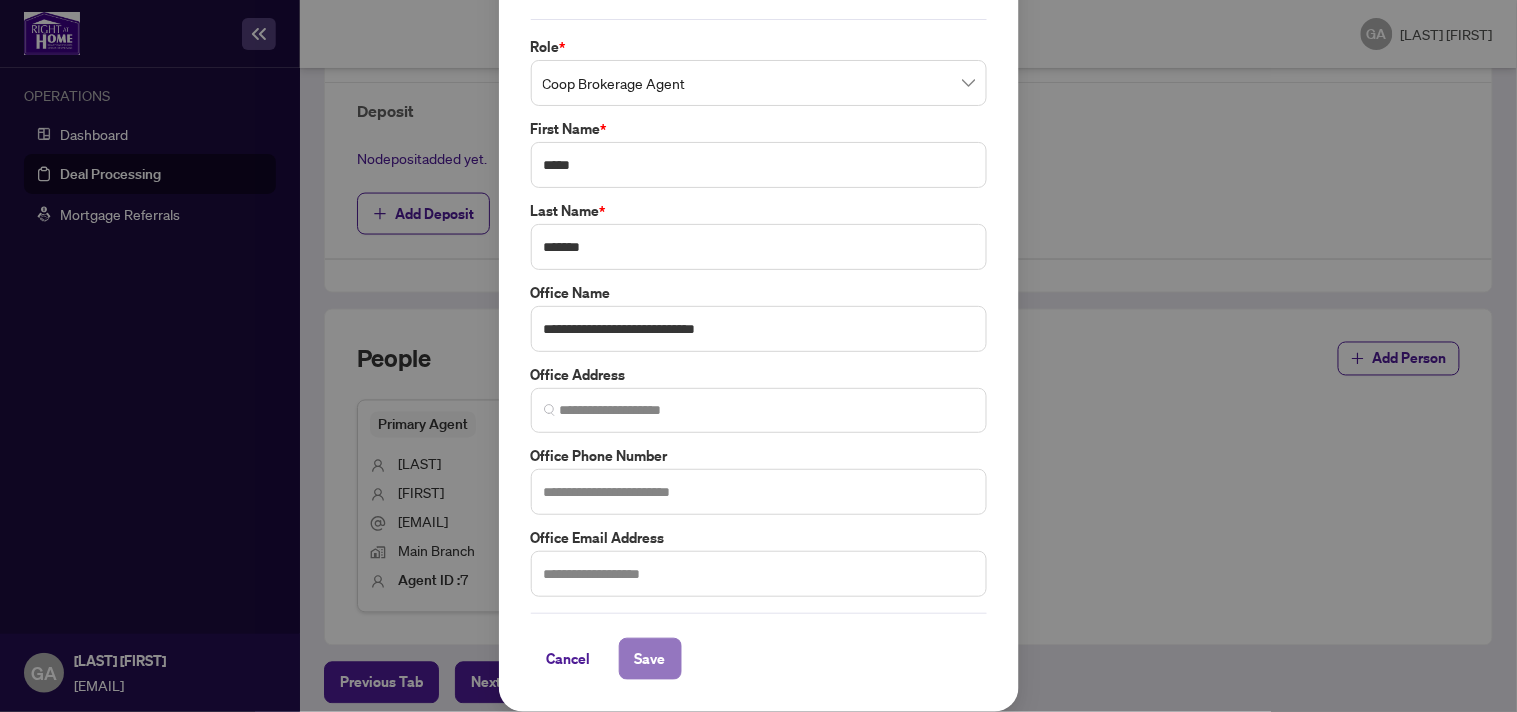 click on "Save" at bounding box center [650, 659] 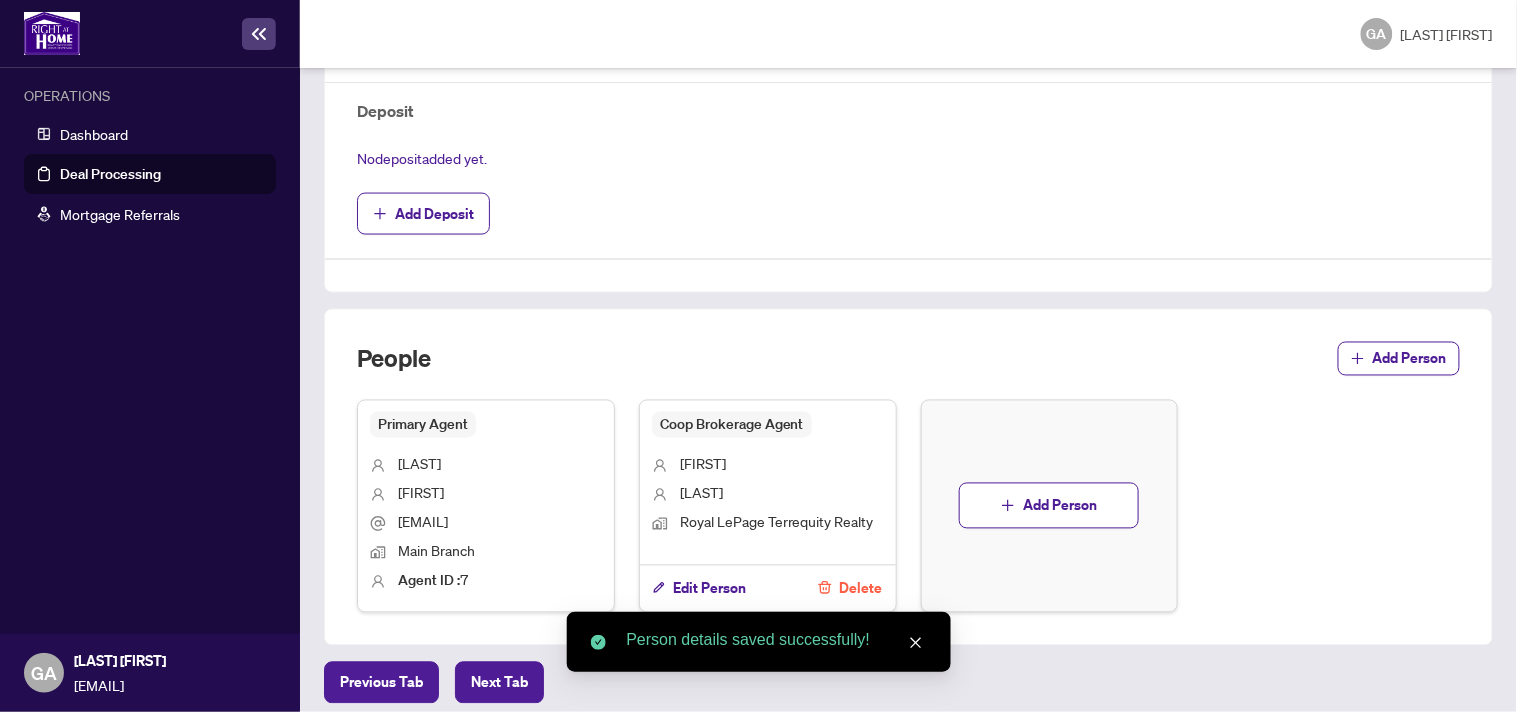 scroll, scrollTop: 0, scrollLeft: 0, axis: both 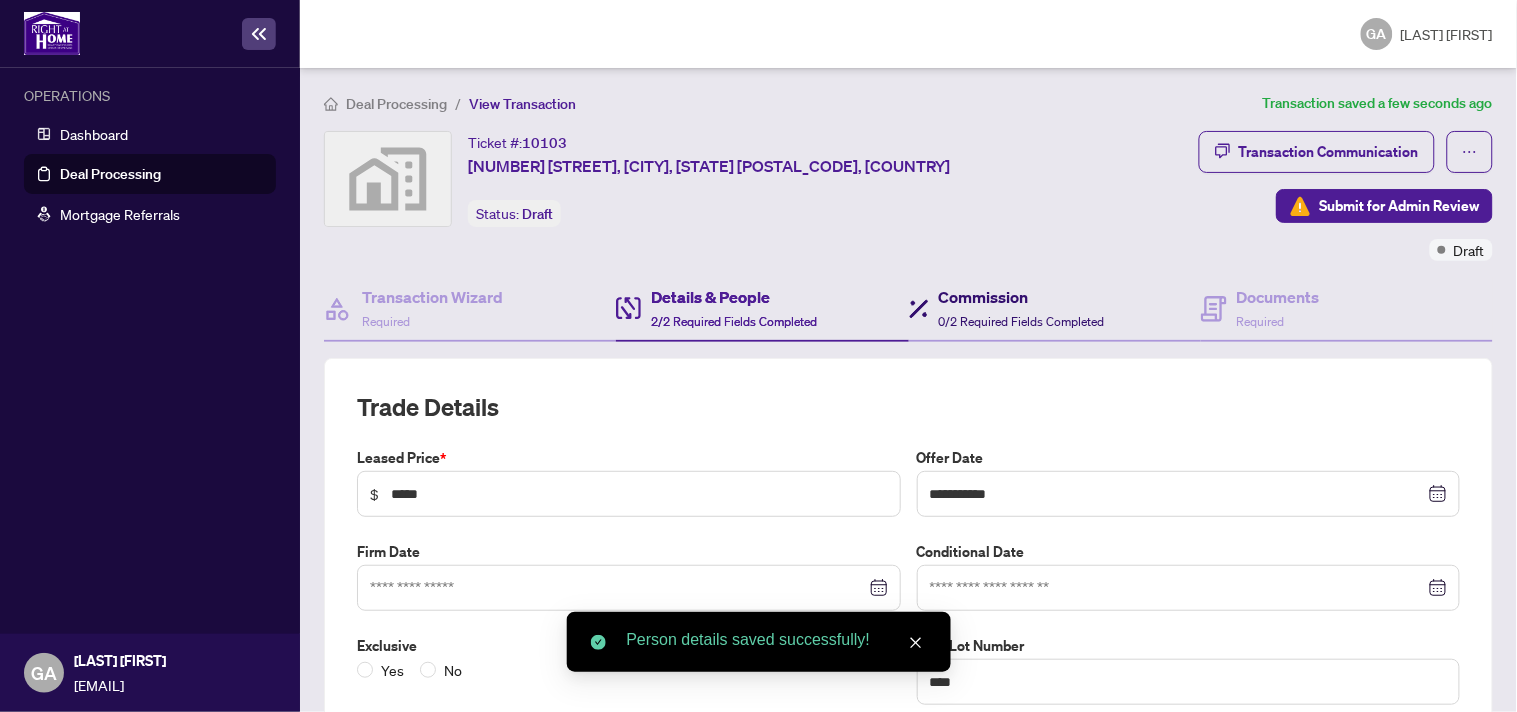 click on "Commission" at bounding box center (1022, 297) 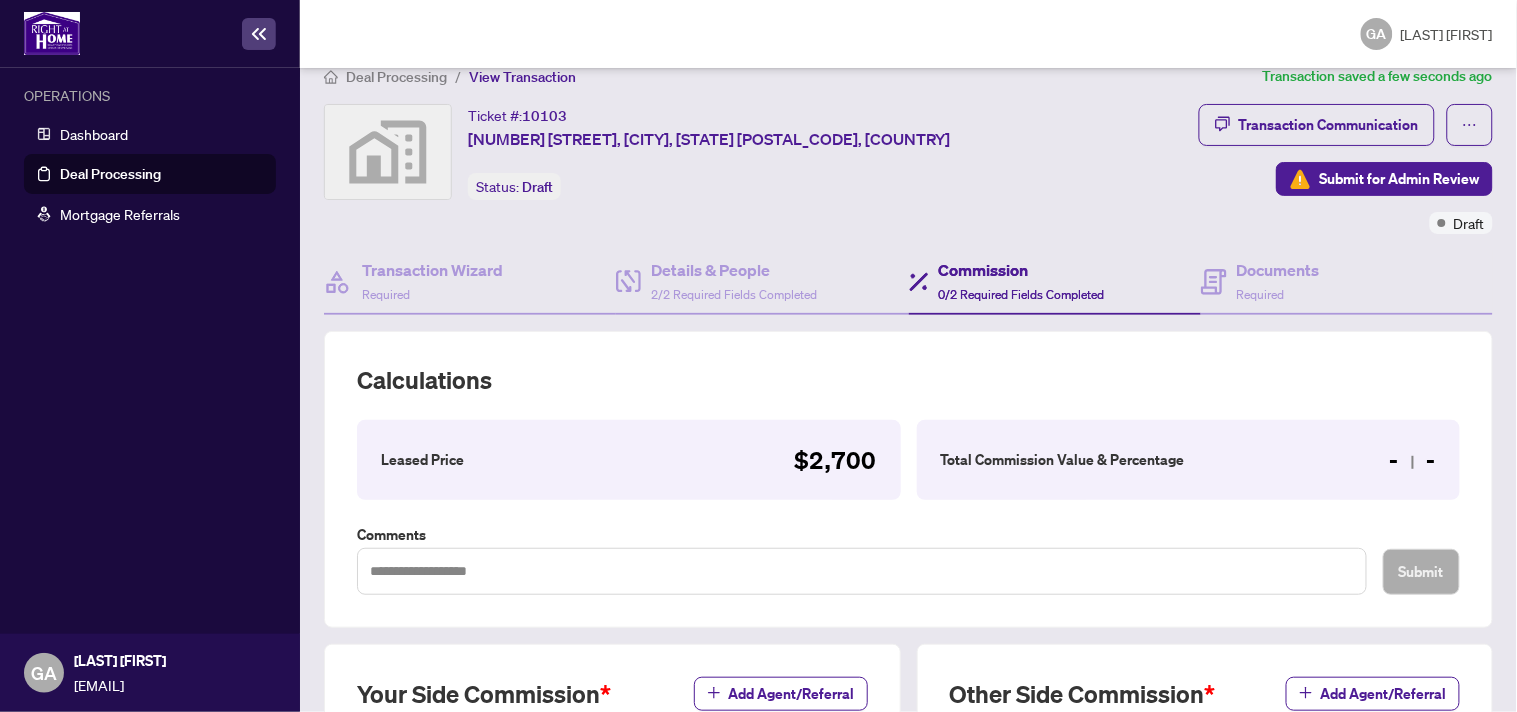 scroll, scrollTop: 472, scrollLeft: 0, axis: vertical 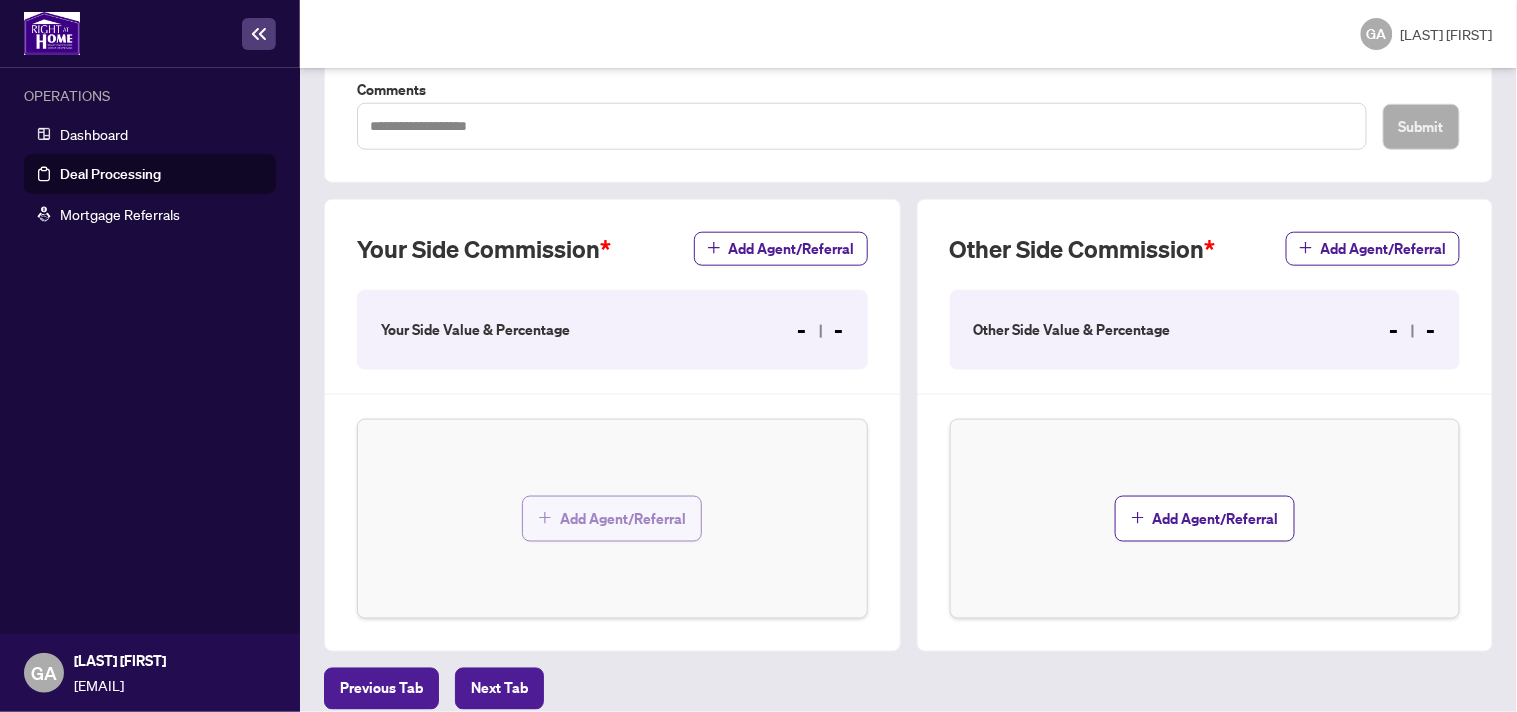 click on "Add Agent/Referral" at bounding box center [623, 519] 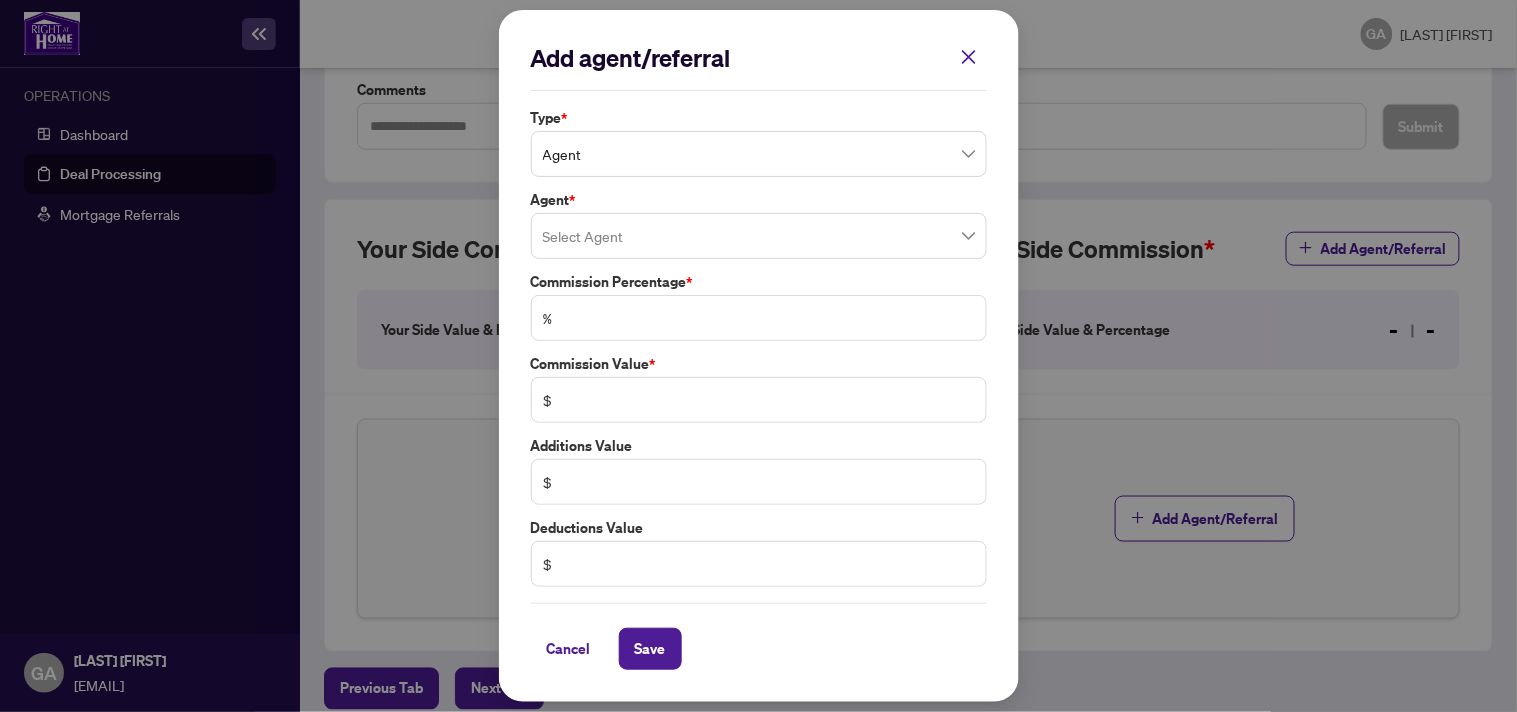 click on "Agent" at bounding box center [759, 154] 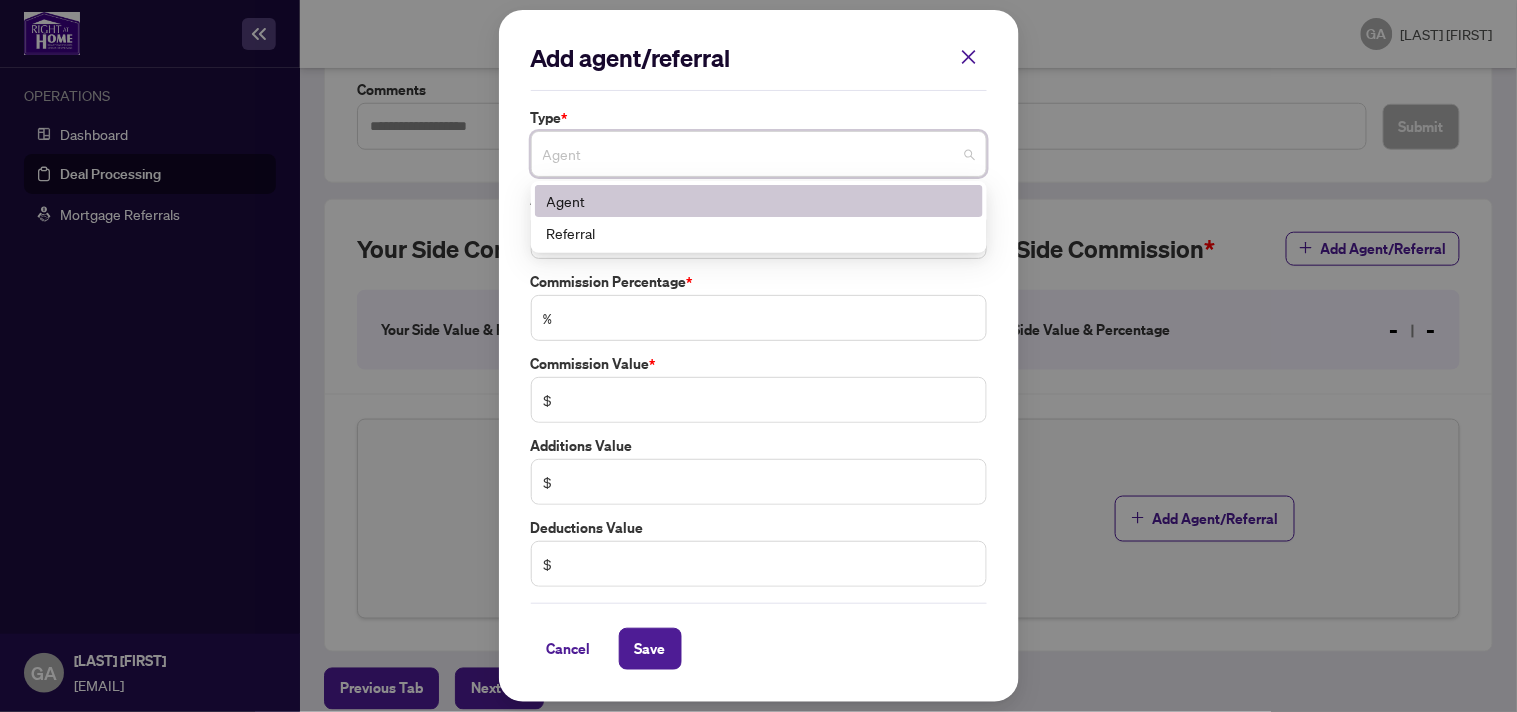click on "Agent" at bounding box center [759, 201] 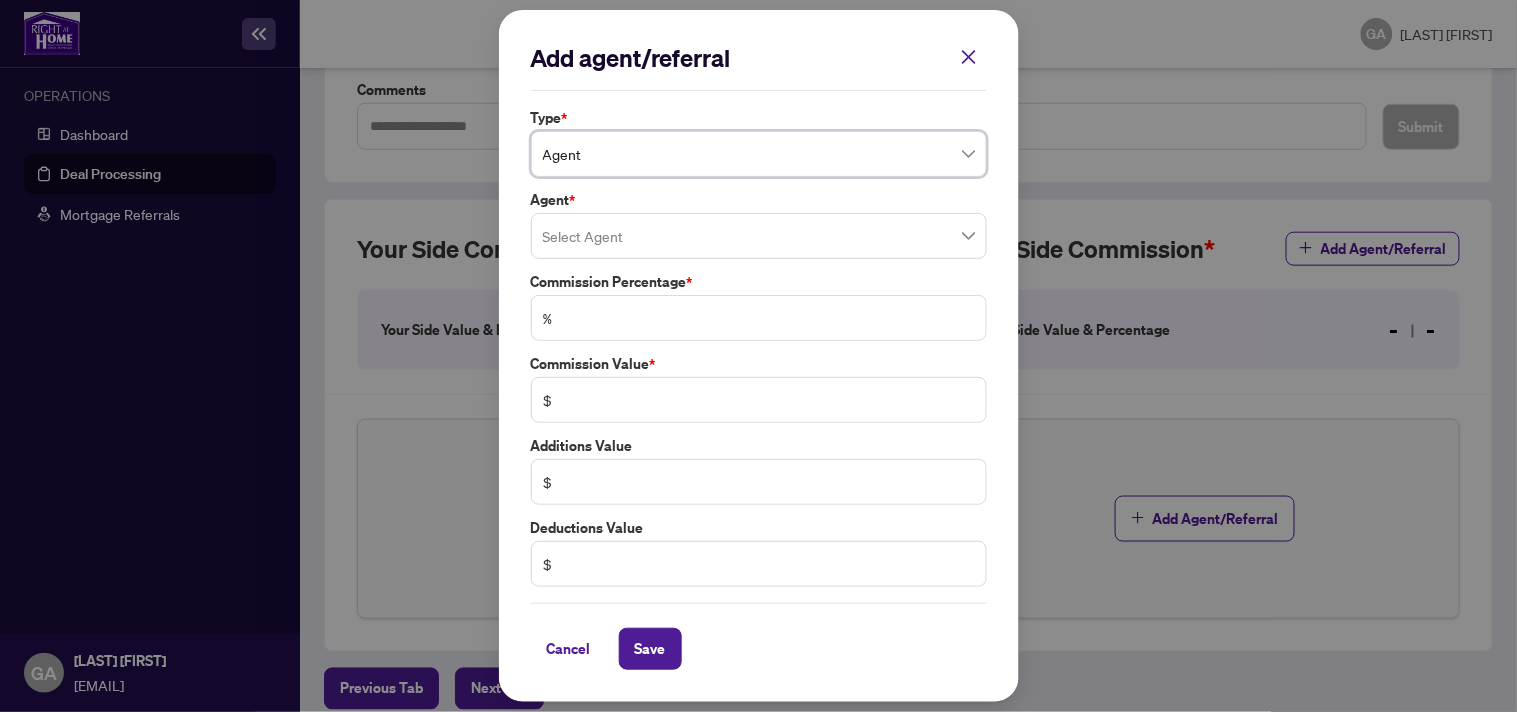 click at bounding box center (759, 236) 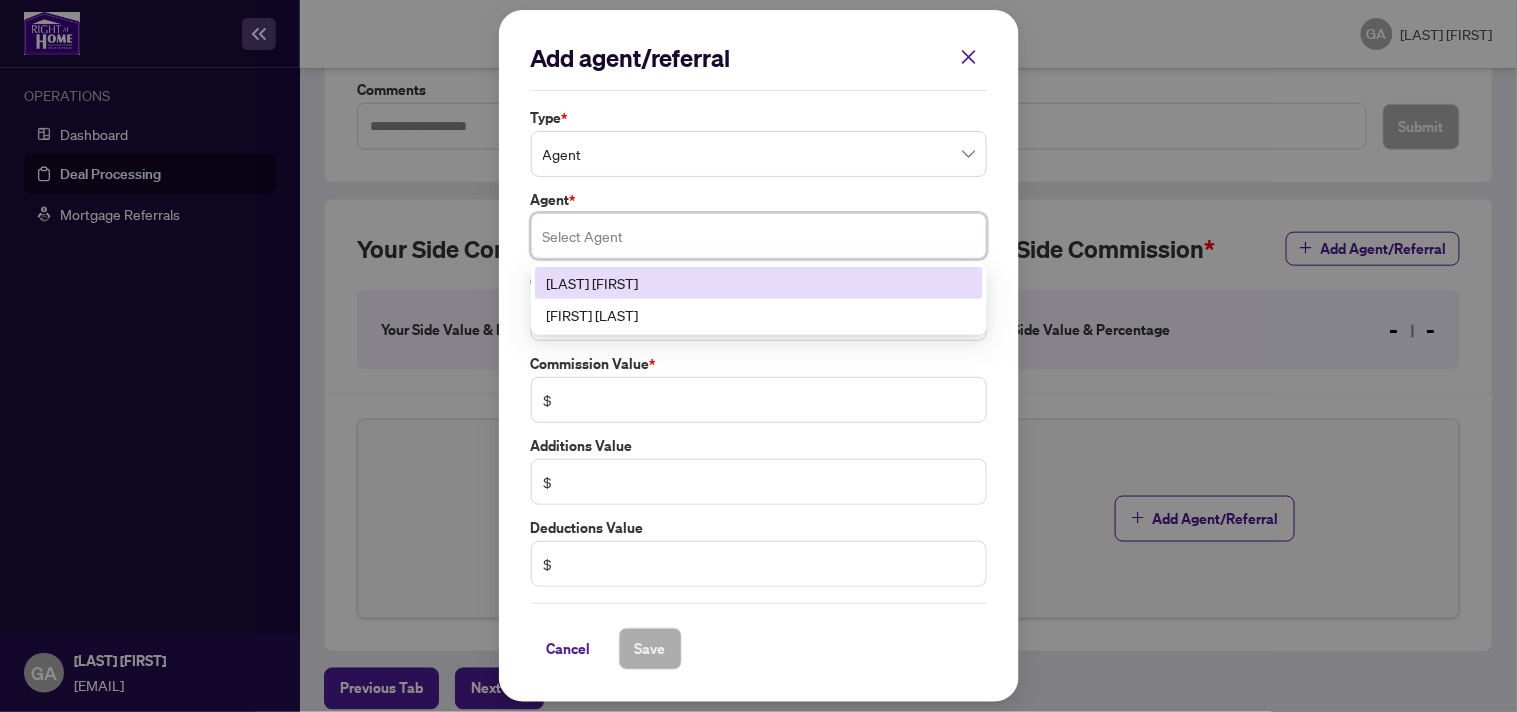 click on "[LAST] [FIRST]" at bounding box center [759, 283] 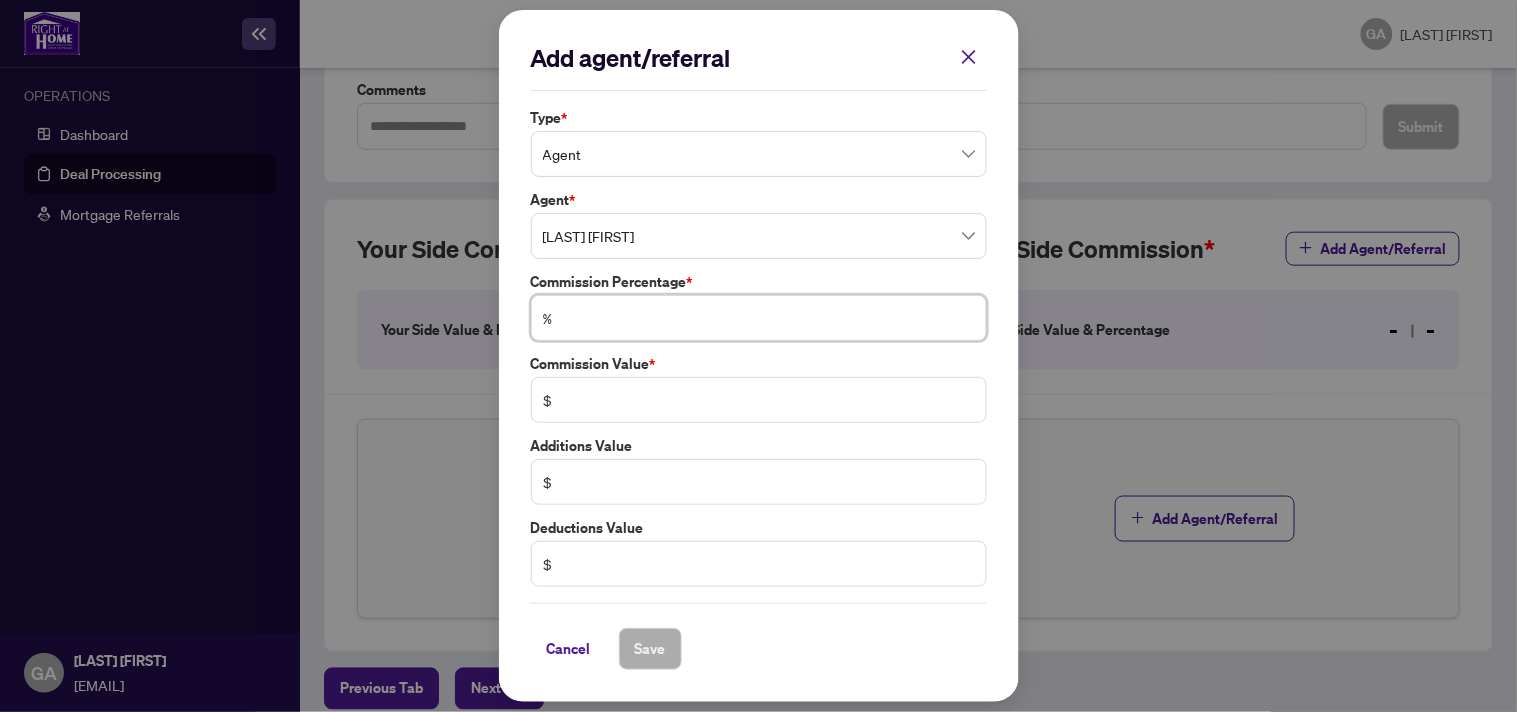 click at bounding box center [769, 318] 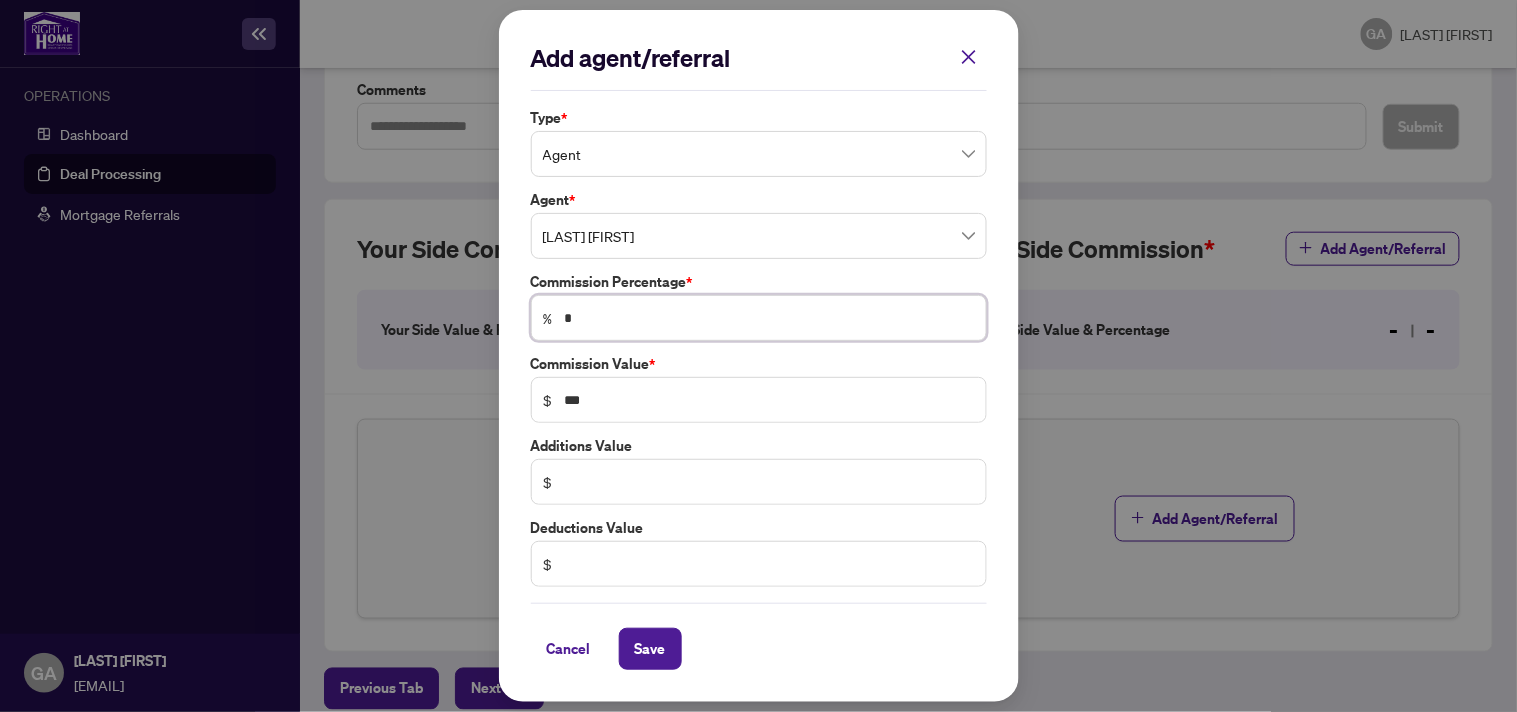 type on "**" 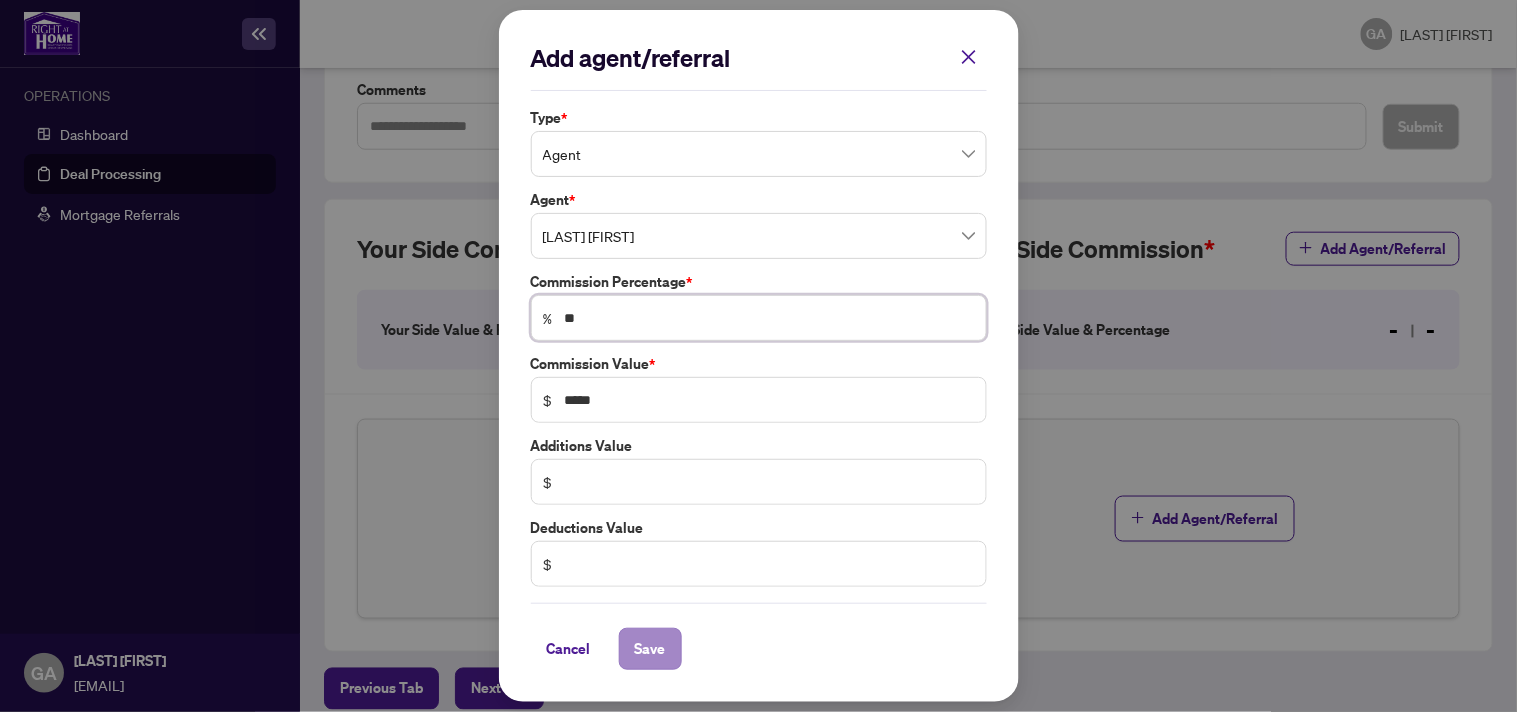 type on "**" 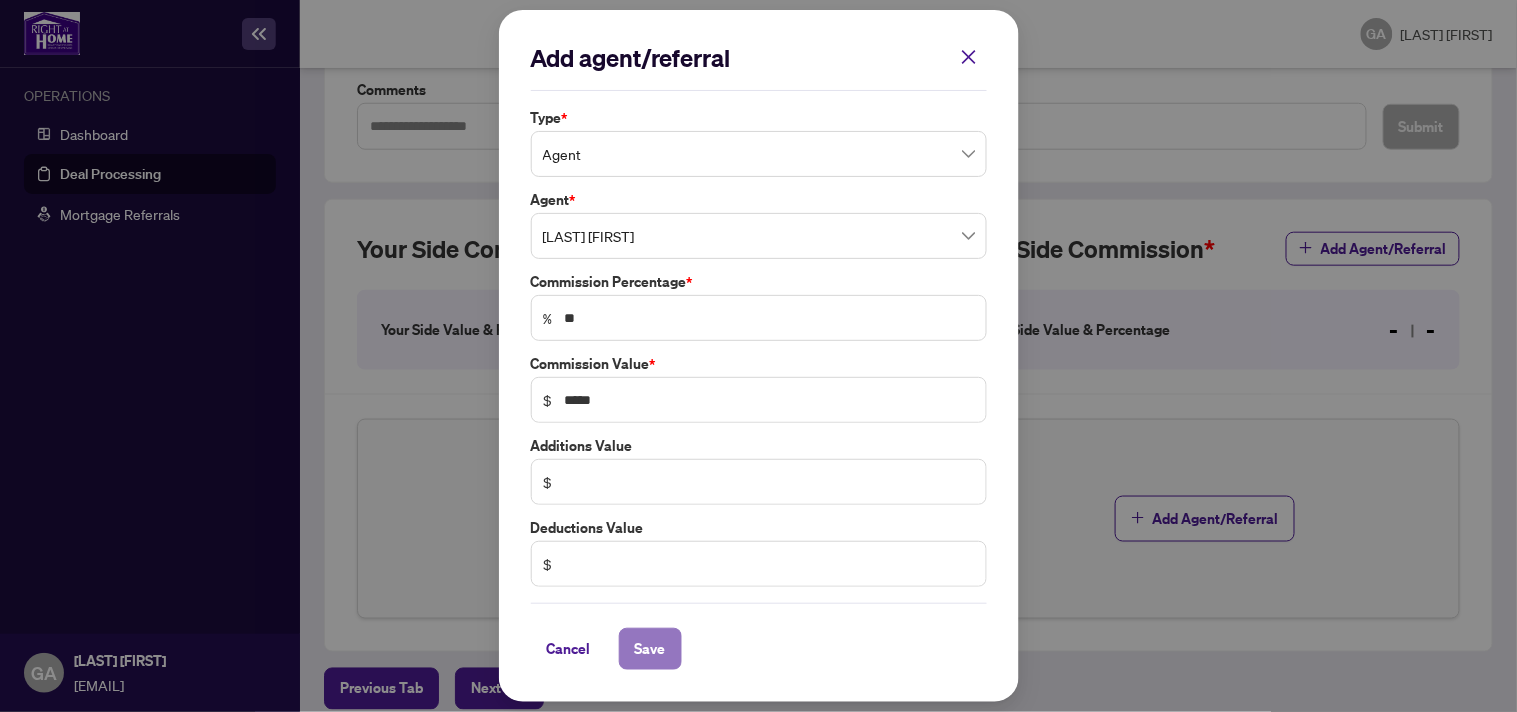 click on "Save" at bounding box center (650, 649) 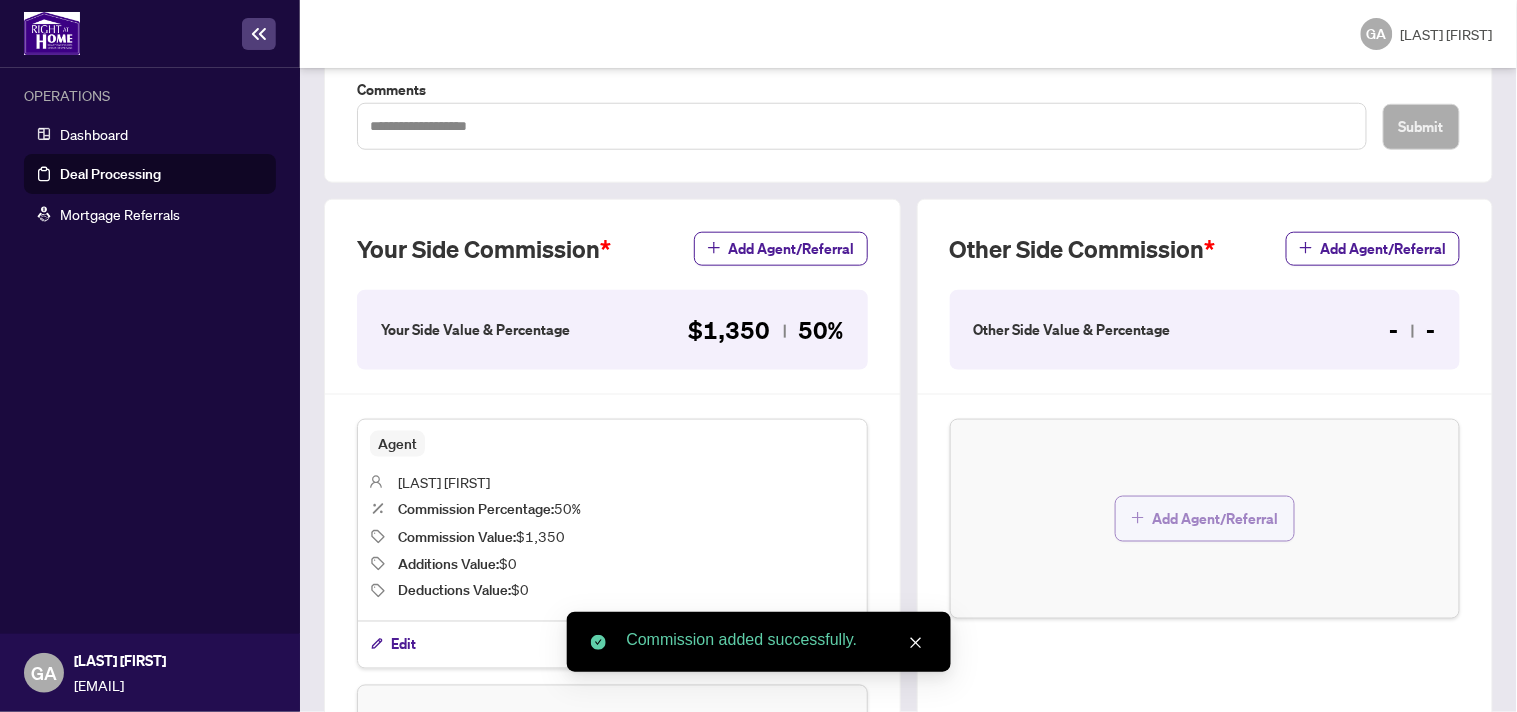 click on "Add Agent/Referral" at bounding box center (1216, 519) 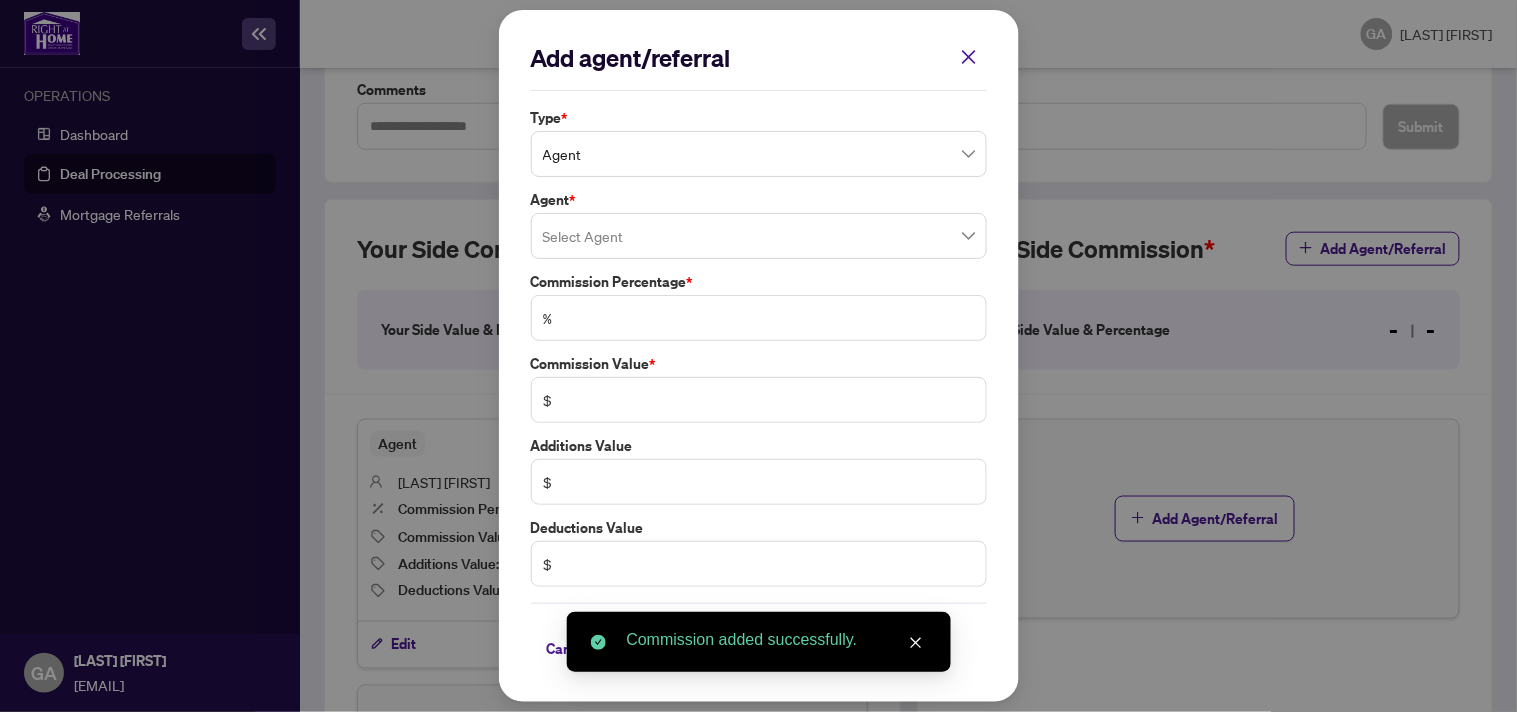 click on "Agent" at bounding box center (759, 154) 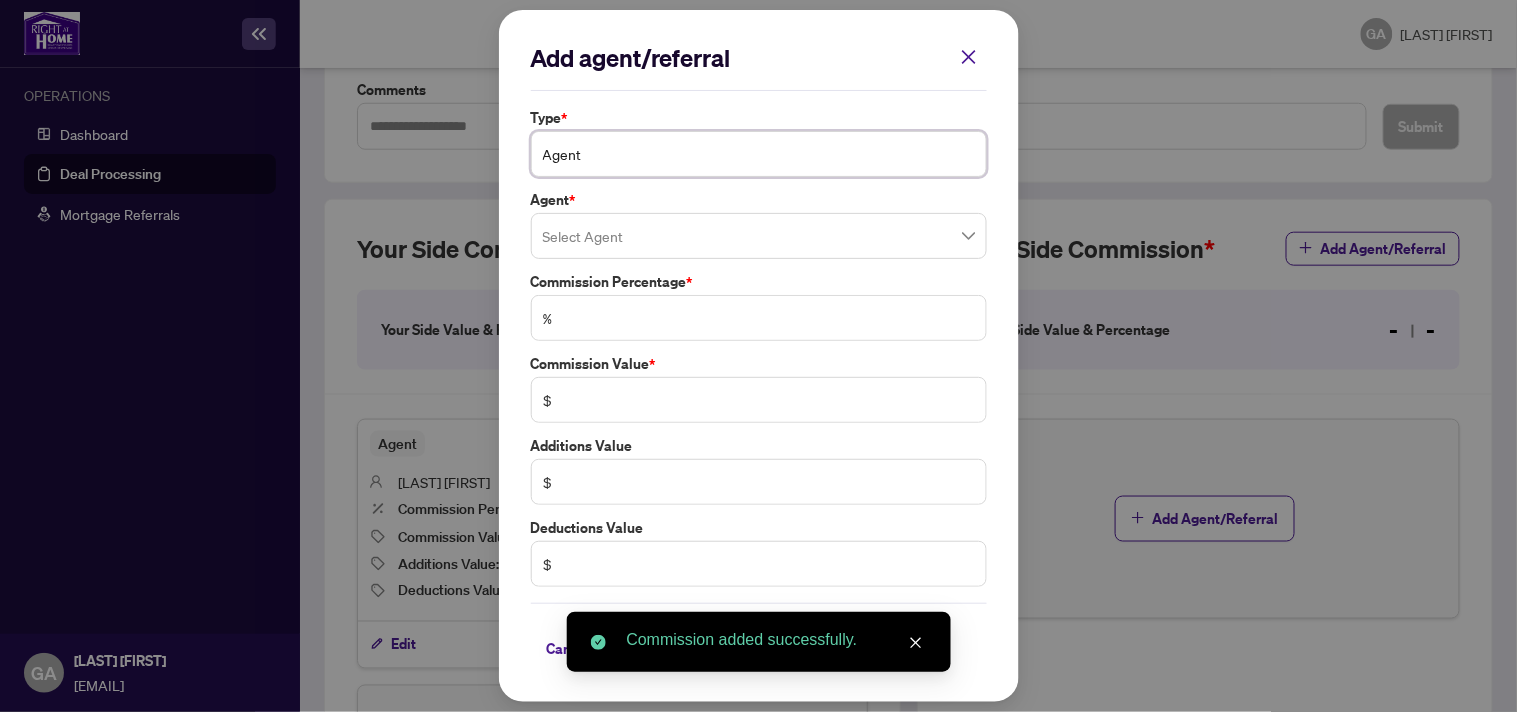 click on "Agent" at bounding box center [759, 154] 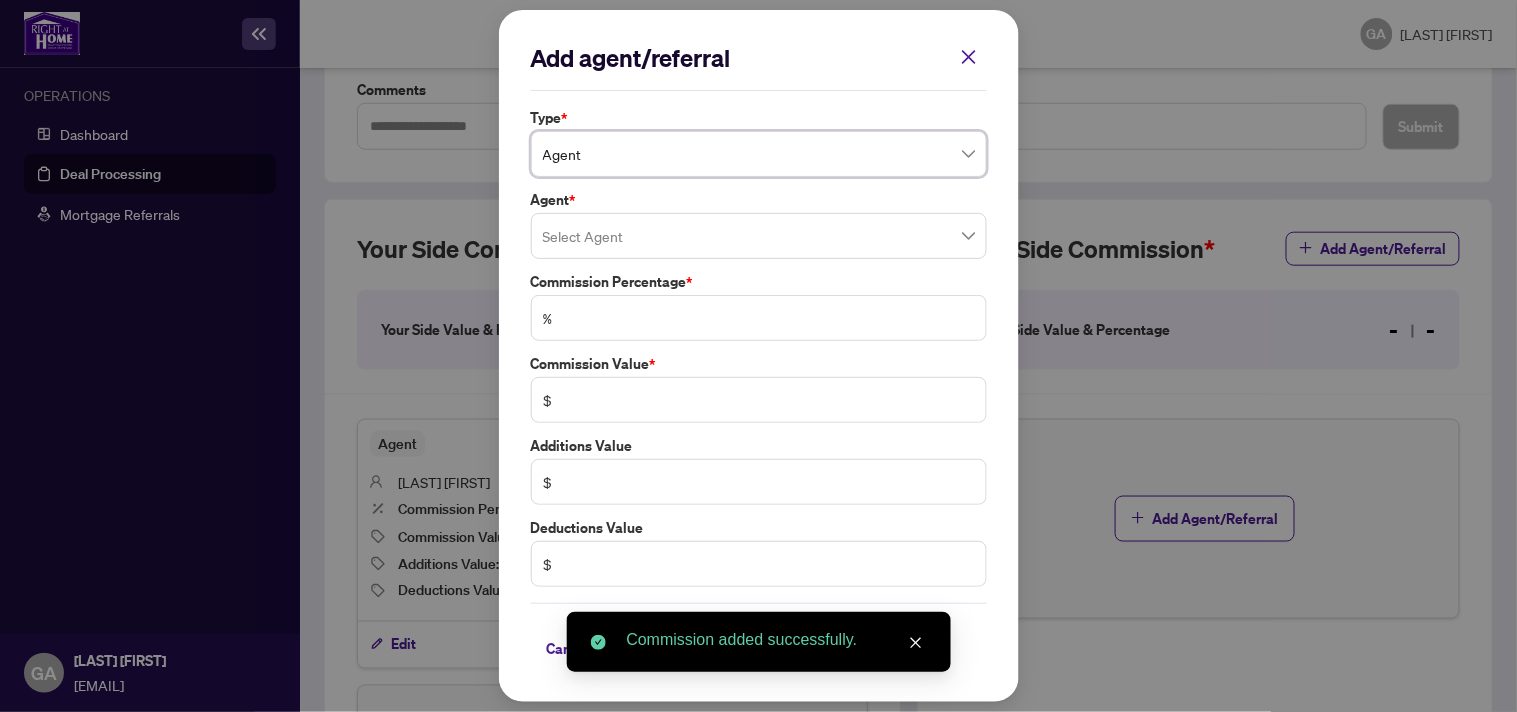 click at bounding box center (759, 236) 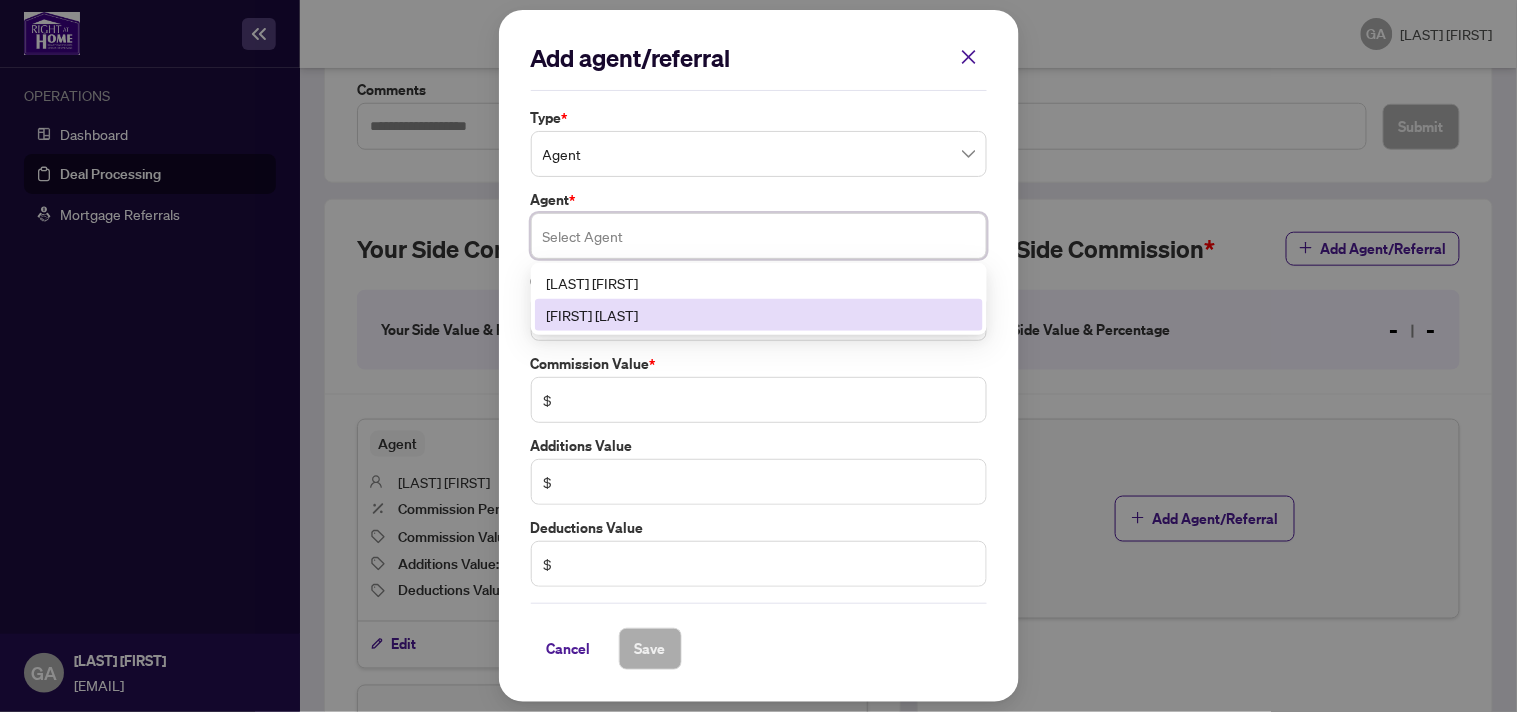click on "[FIRST] [LAST]" at bounding box center [759, 315] 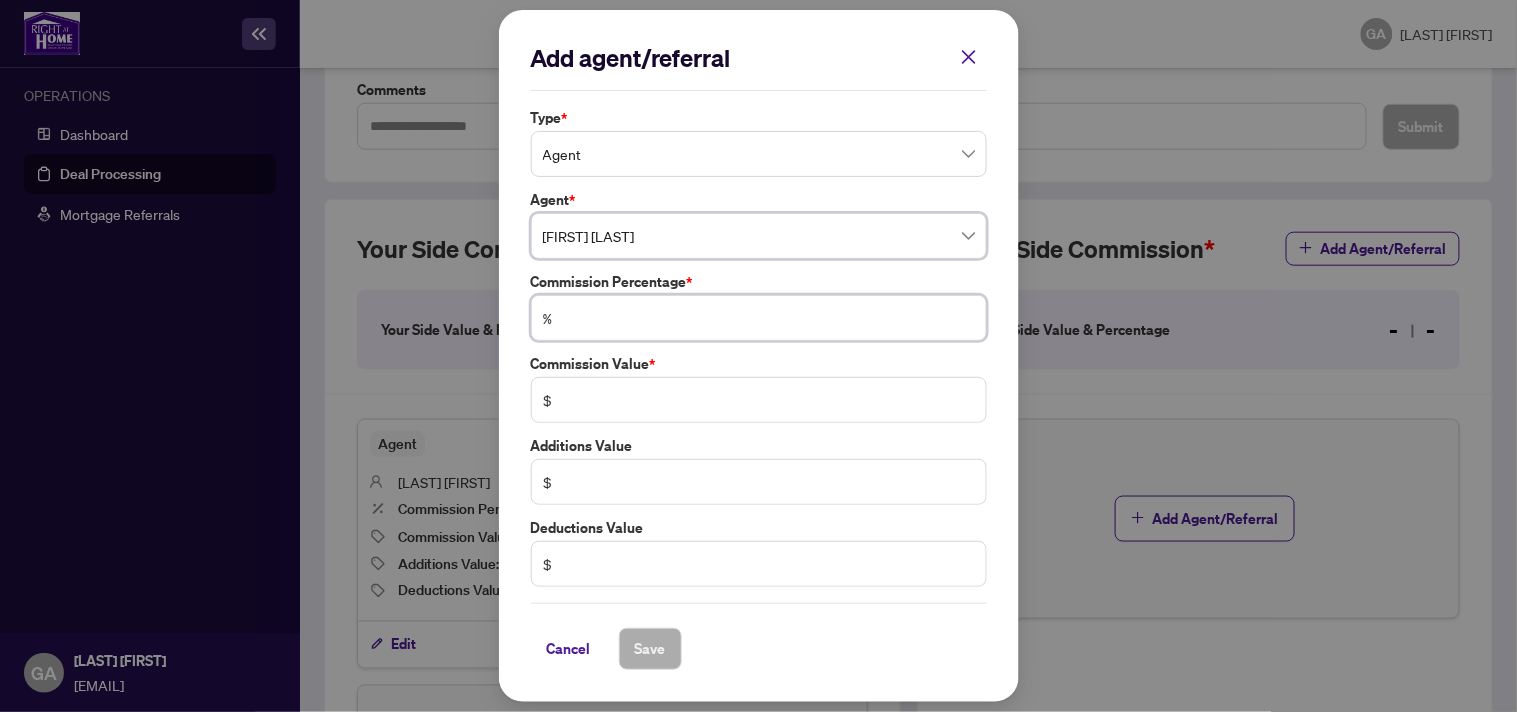 click at bounding box center (769, 318) 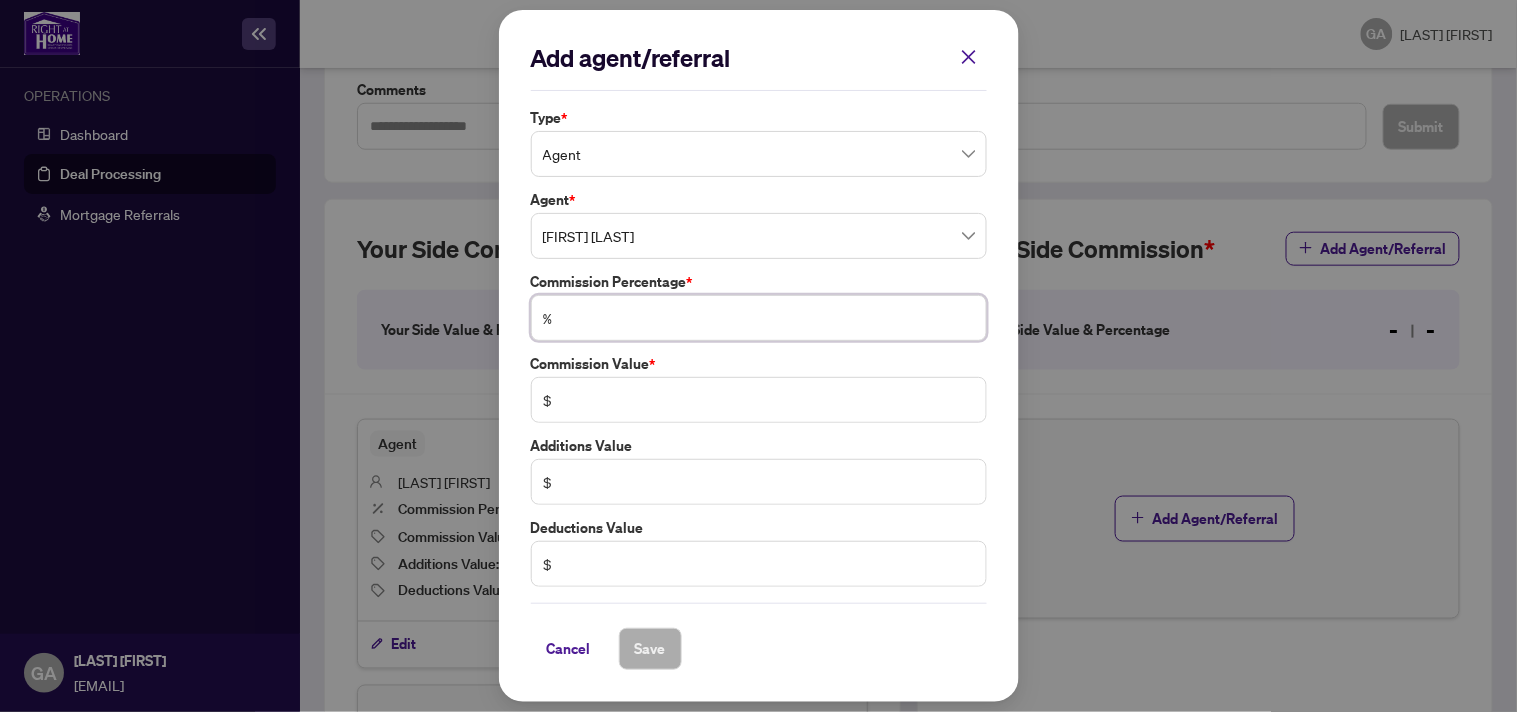 type on "*" 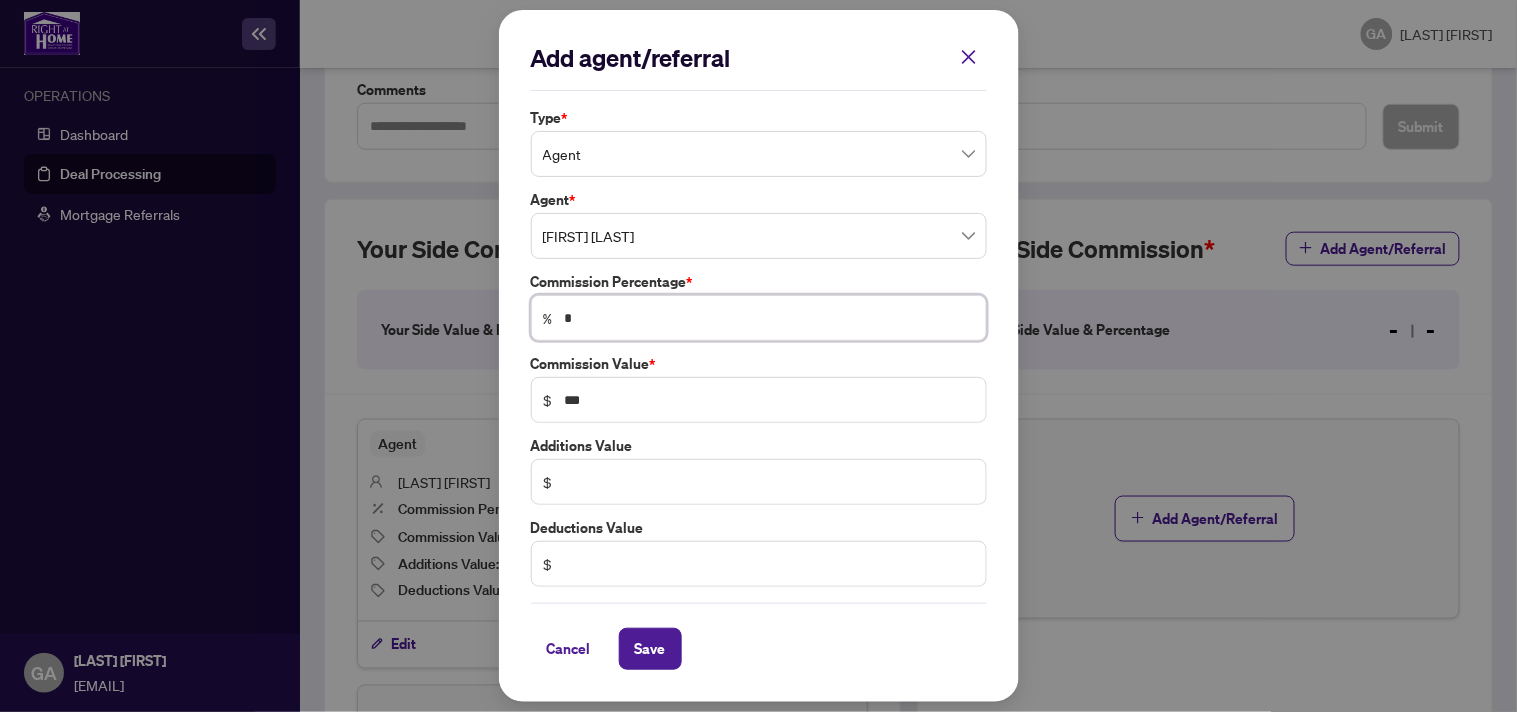 type on "**" 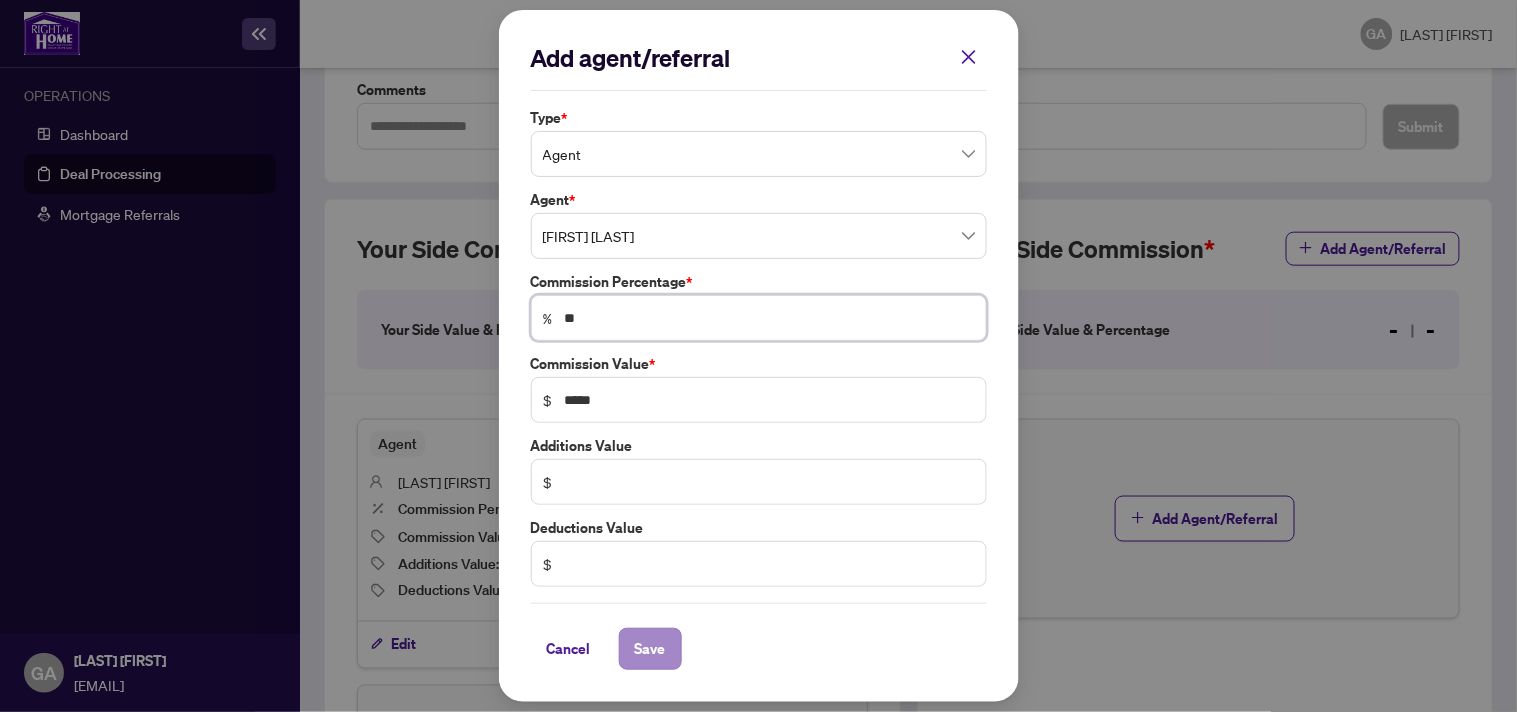 type on "**" 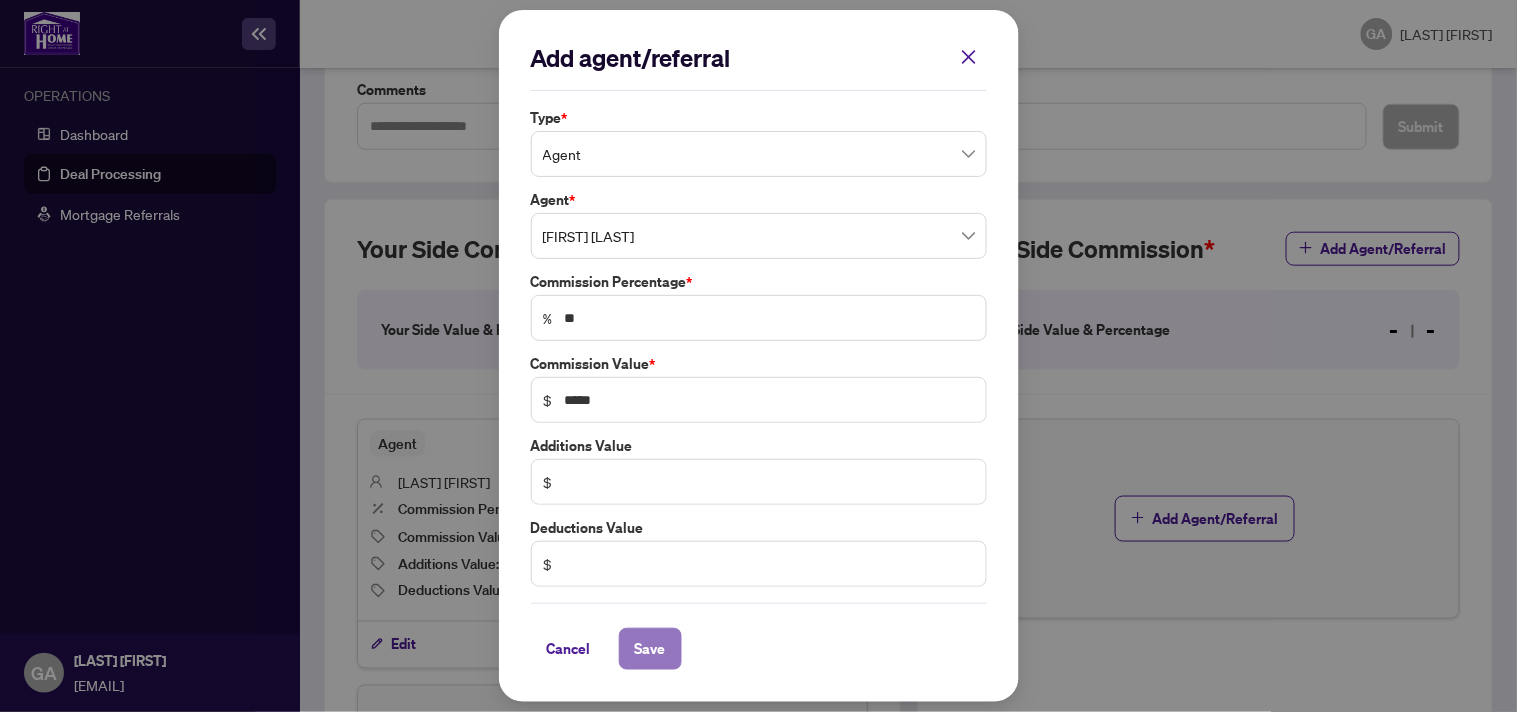 click on "Save" at bounding box center (650, 649) 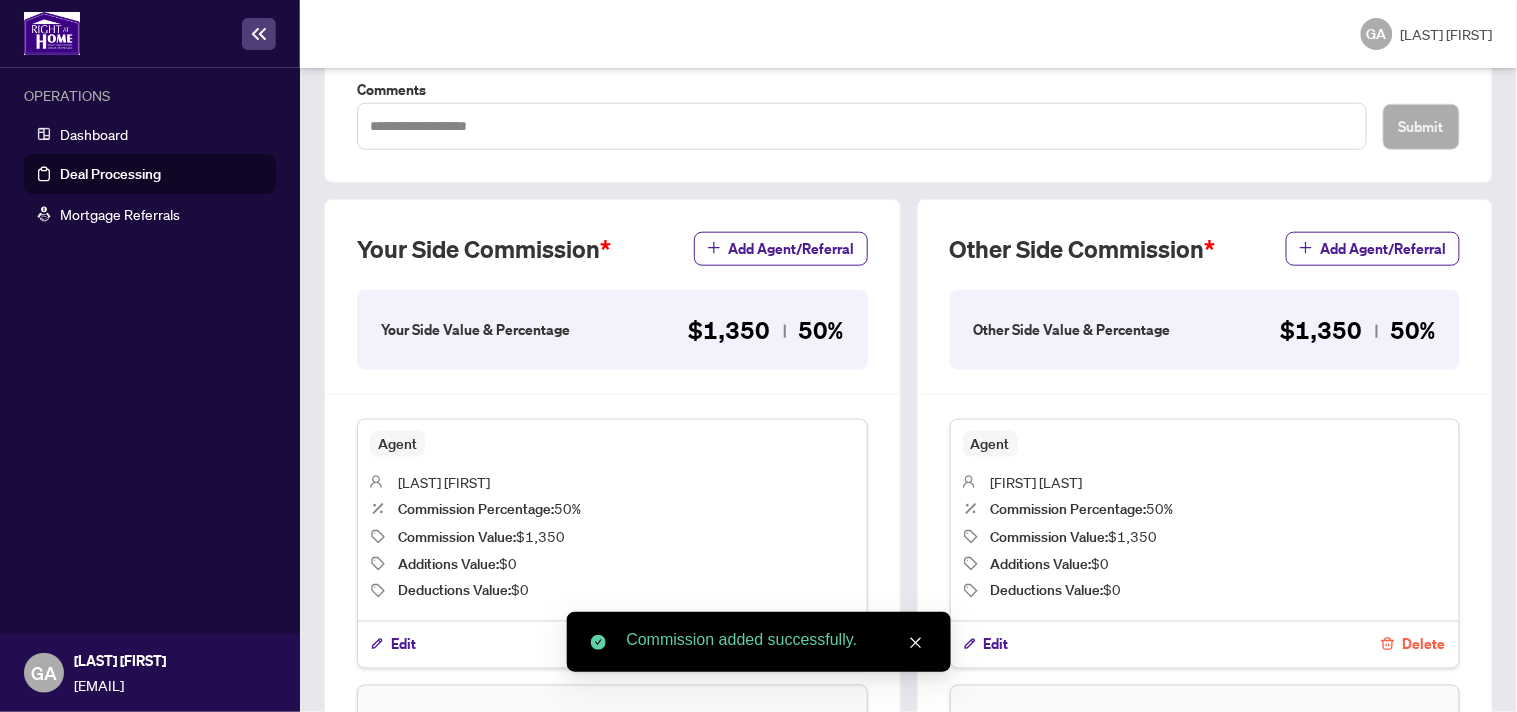 scroll, scrollTop: 0, scrollLeft: 0, axis: both 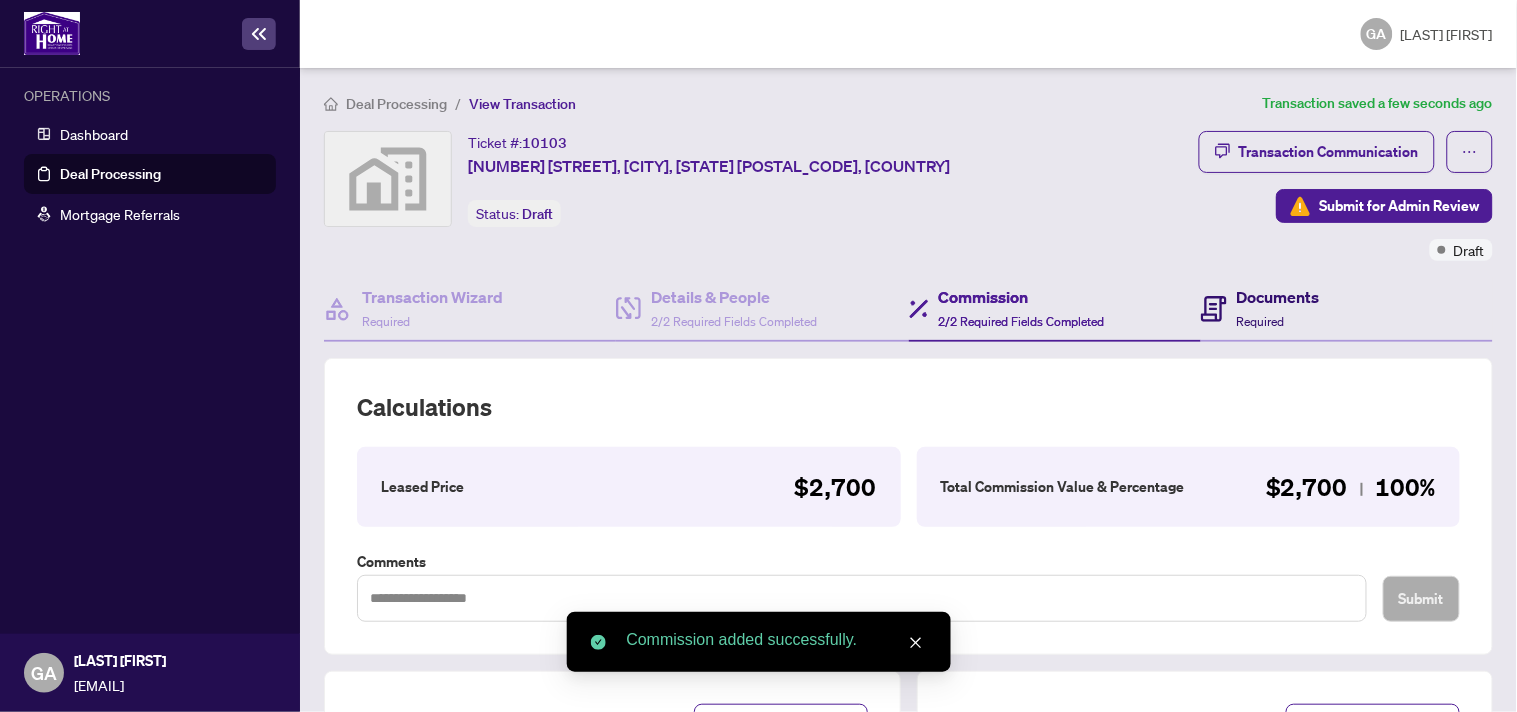 click on "Required" at bounding box center [1261, 321] 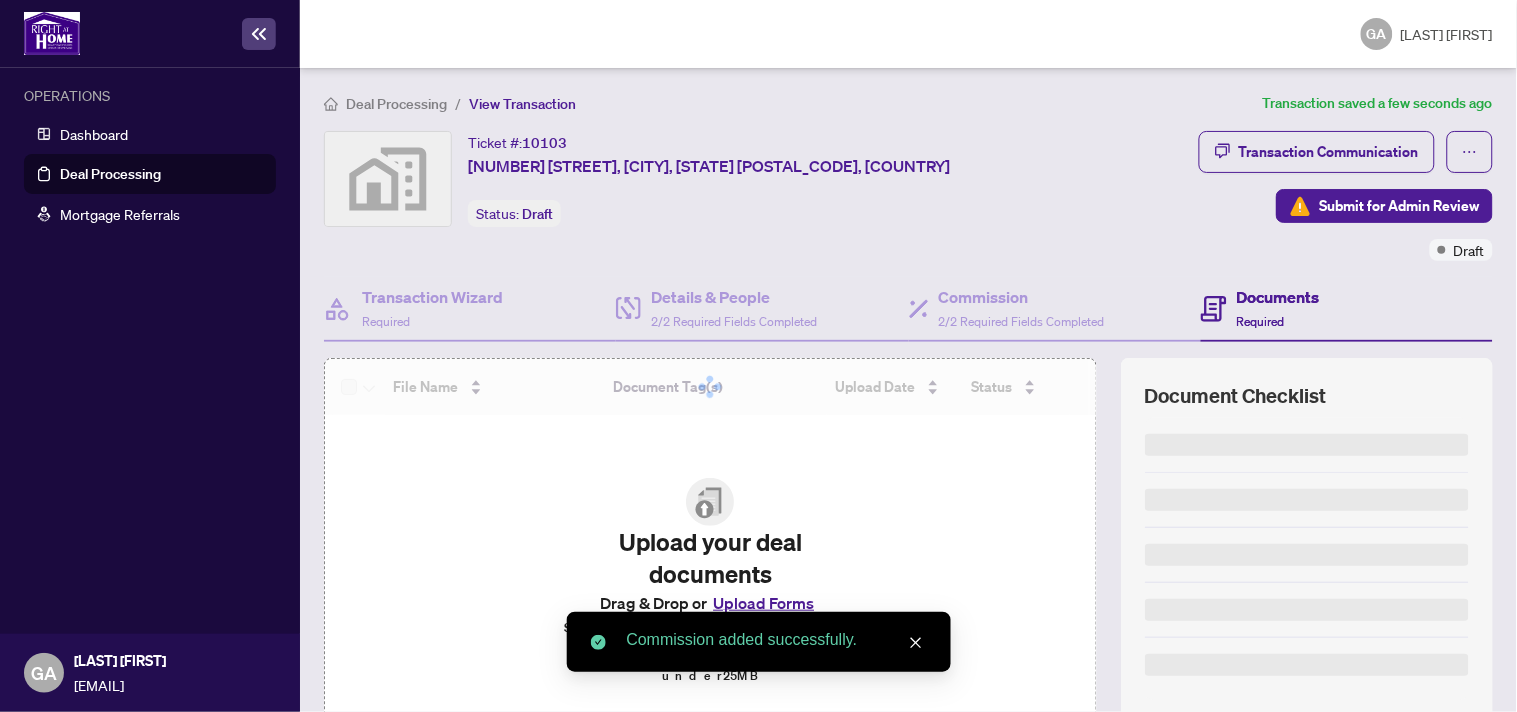 scroll, scrollTop: 175, scrollLeft: 0, axis: vertical 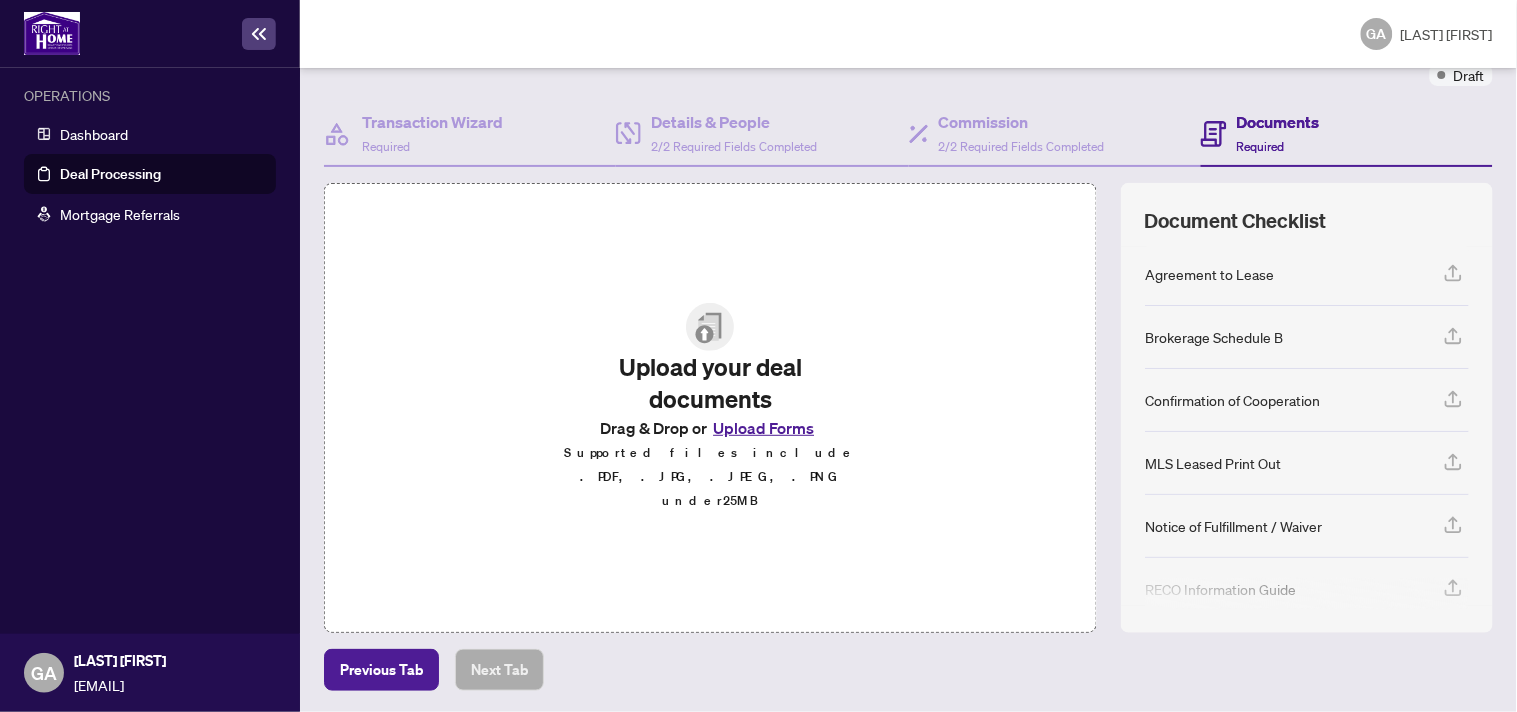 click on "Upload Forms" at bounding box center [763, 428] 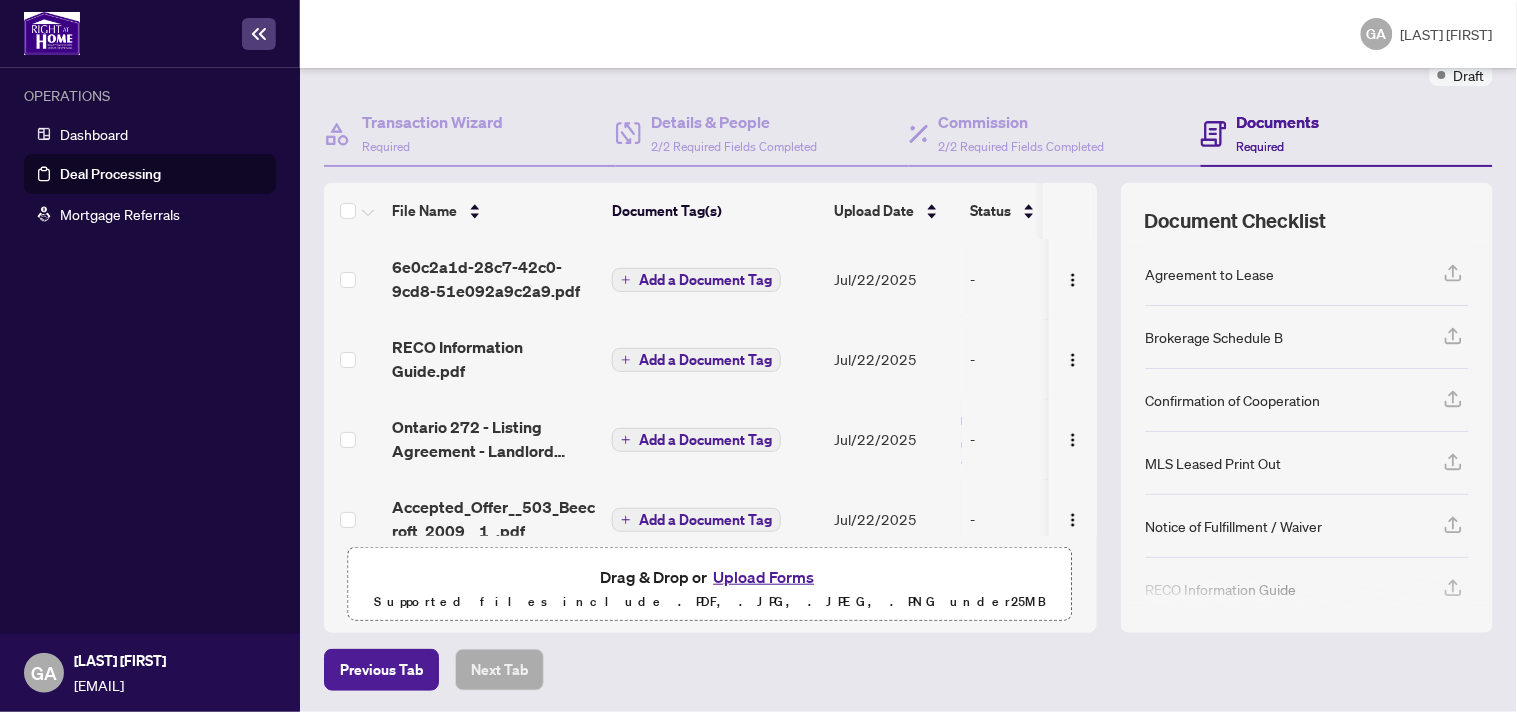scroll, scrollTop: 0, scrollLeft: 0, axis: both 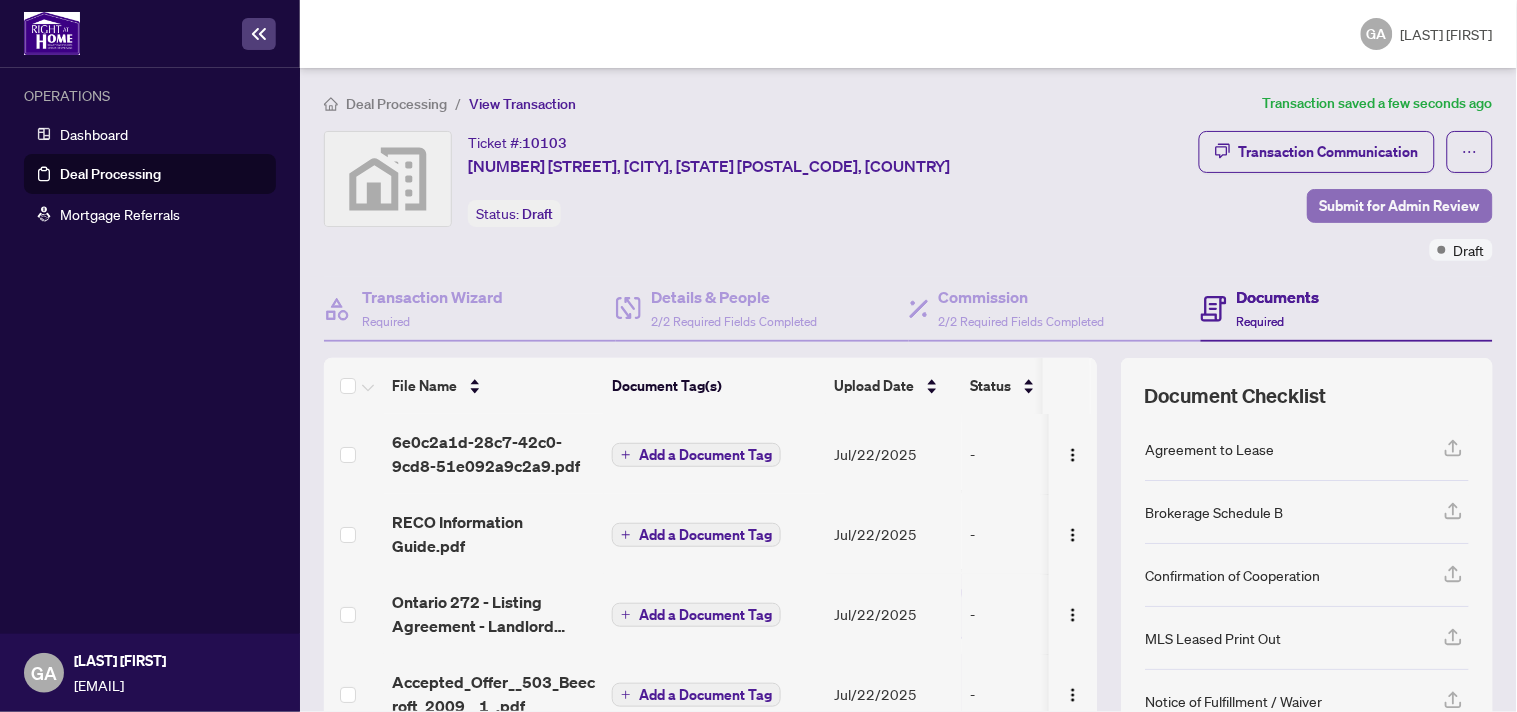 click on "Submit for Admin Review" at bounding box center [1400, 206] 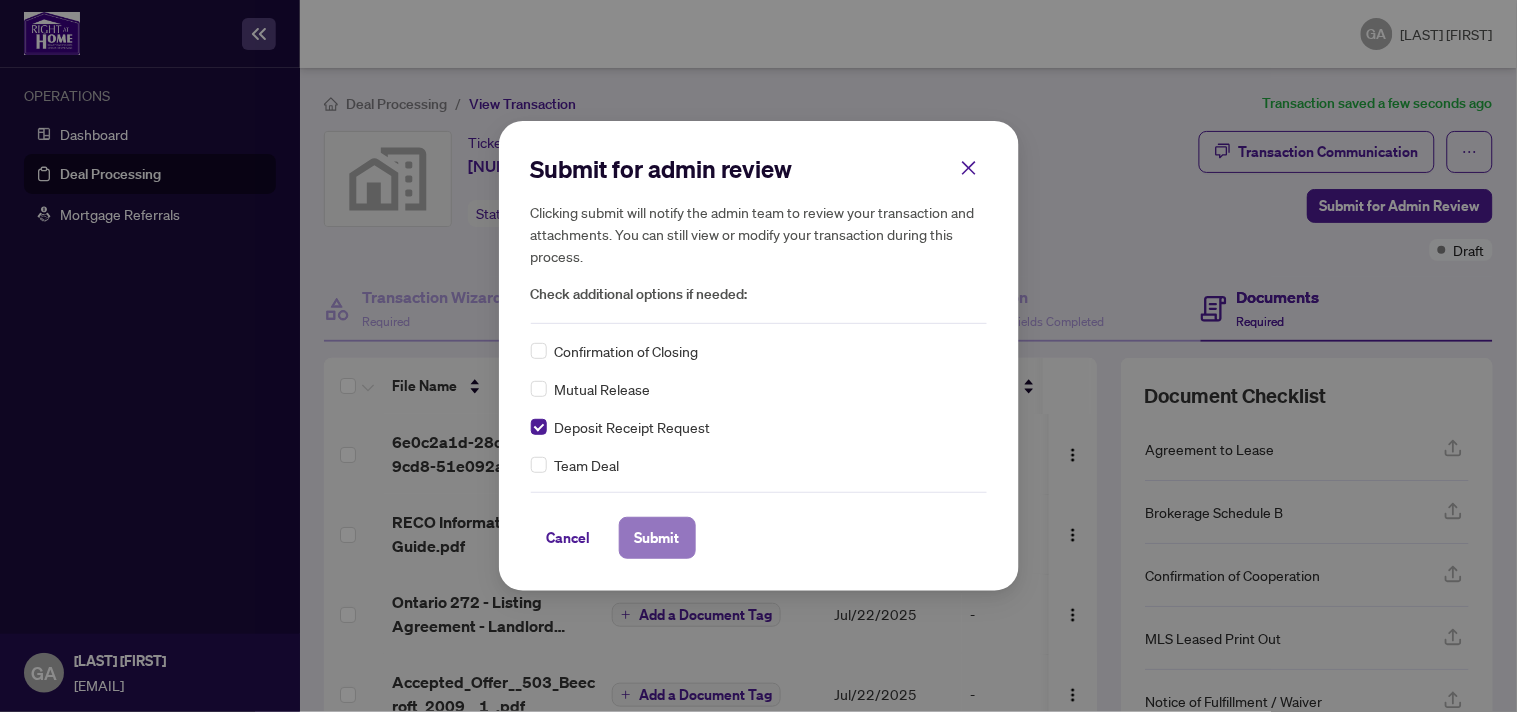 click on "Submit" at bounding box center [657, 538] 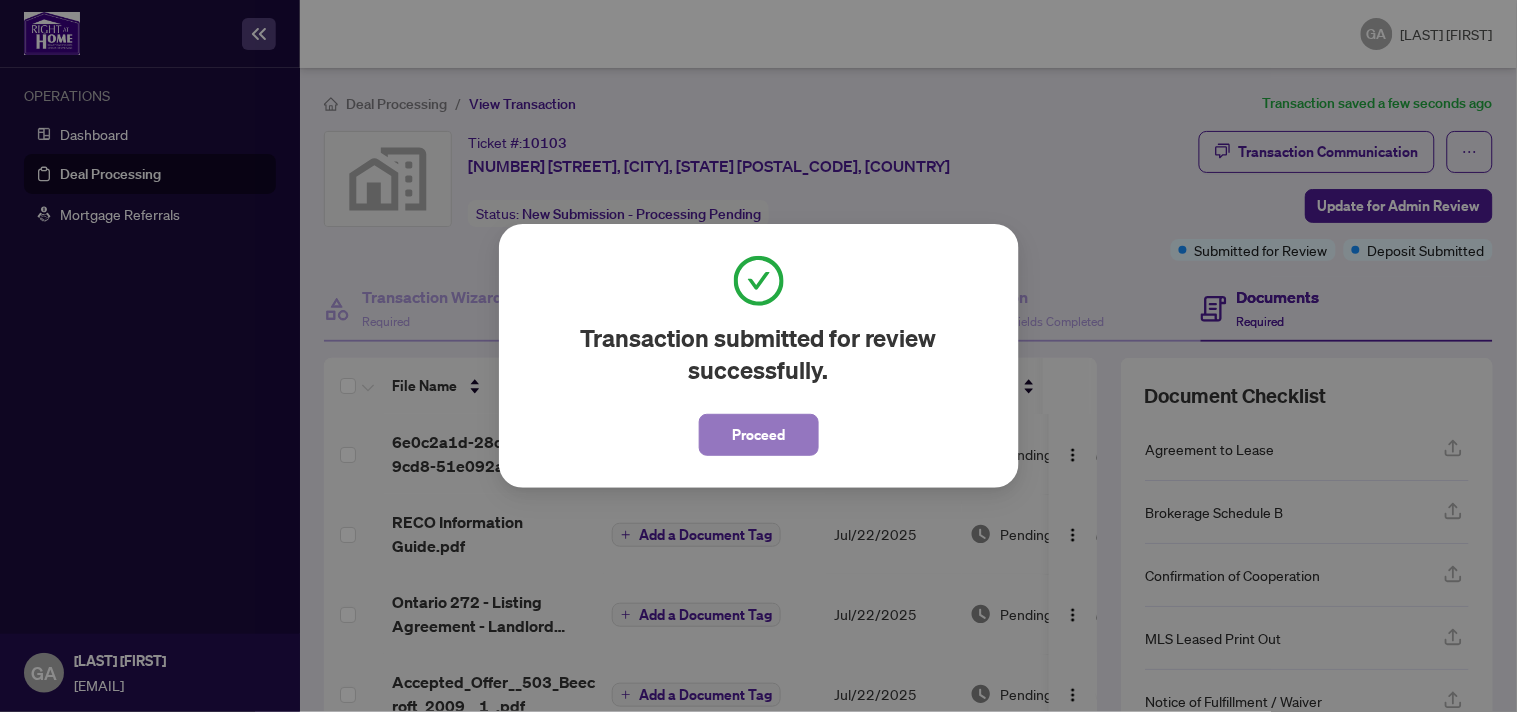 click on "Proceed" at bounding box center (758, 435) 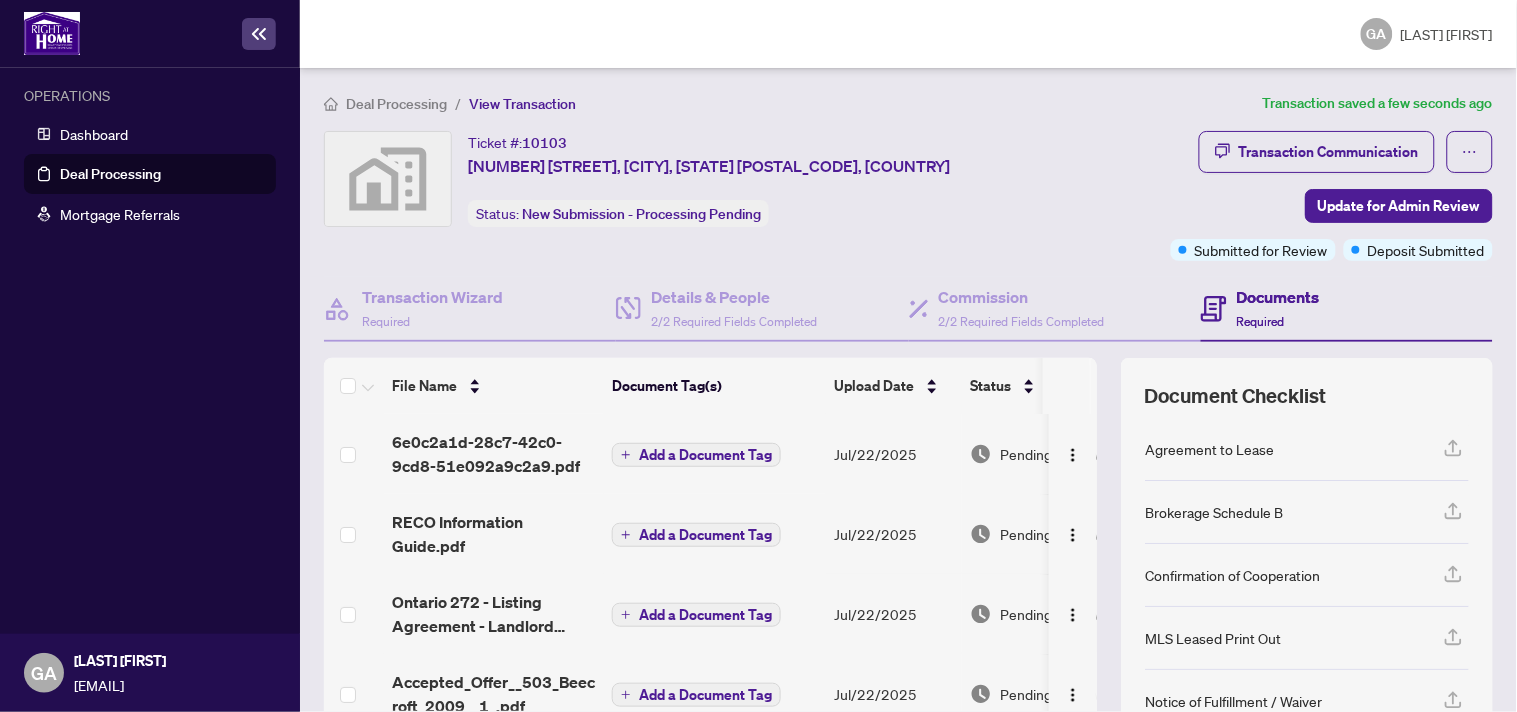 scroll, scrollTop: 175, scrollLeft: 0, axis: vertical 